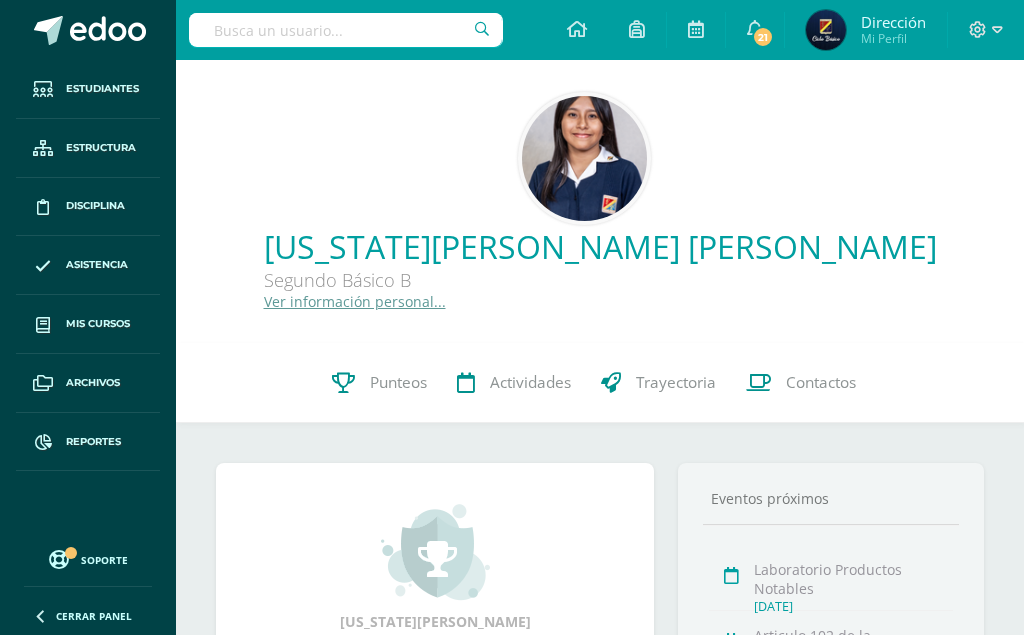 scroll, scrollTop: 0, scrollLeft: 0, axis: both 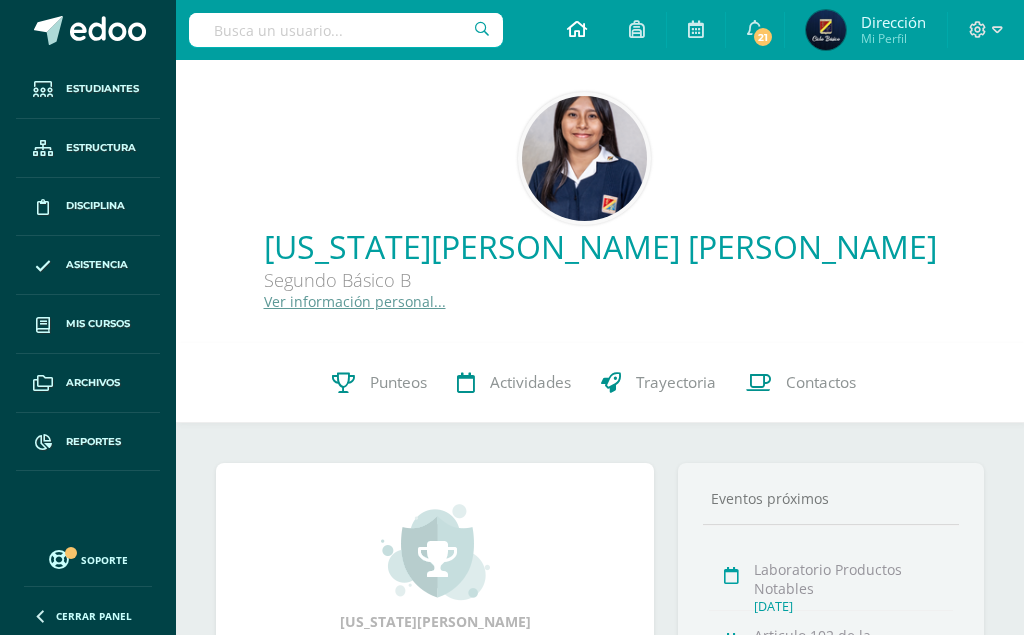 click at bounding box center (577, 30) 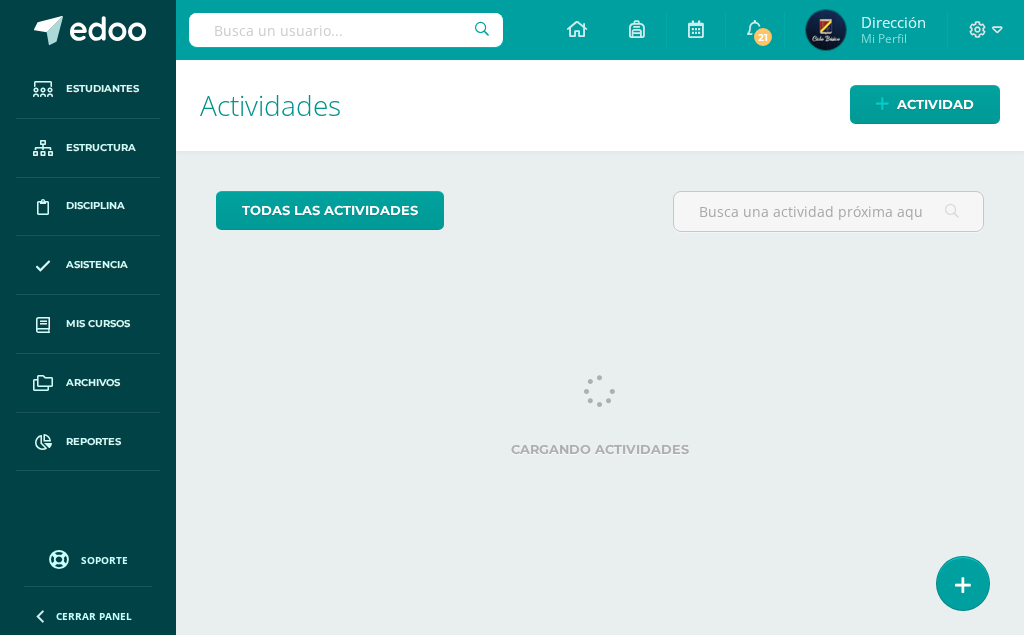 scroll, scrollTop: 0, scrollLeft: 0, axis: both 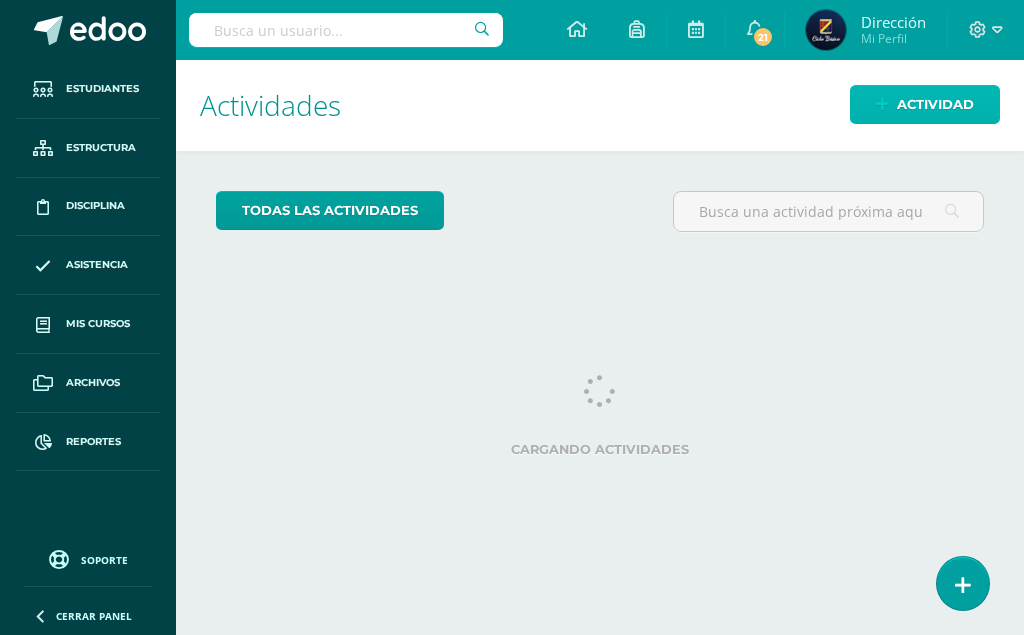 click on "Actividad" at bounding box center (935, 104) 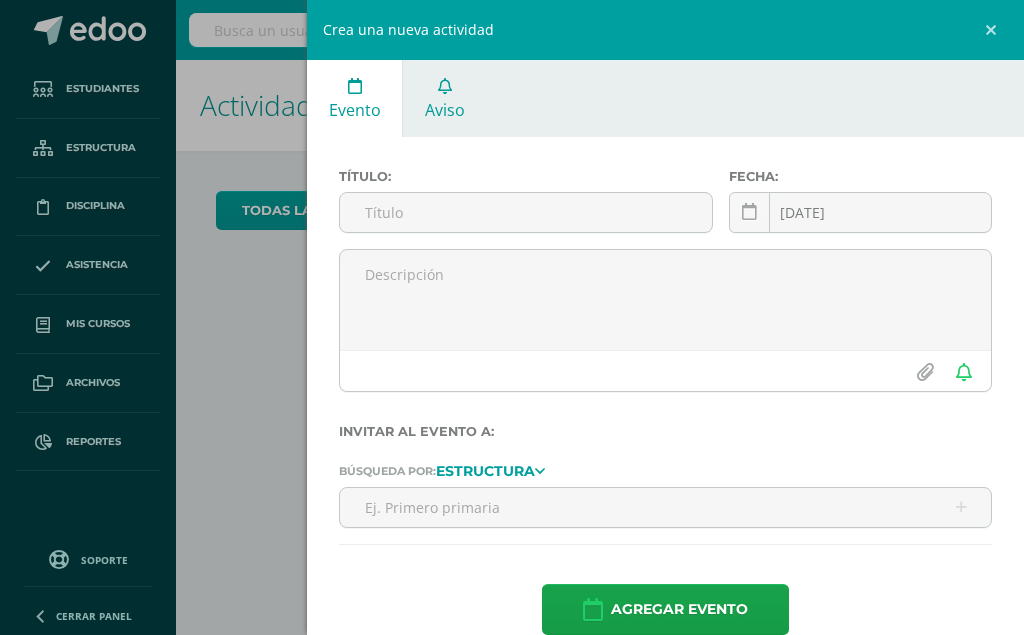 click on "Aviso" at bounding box center (444, 98) 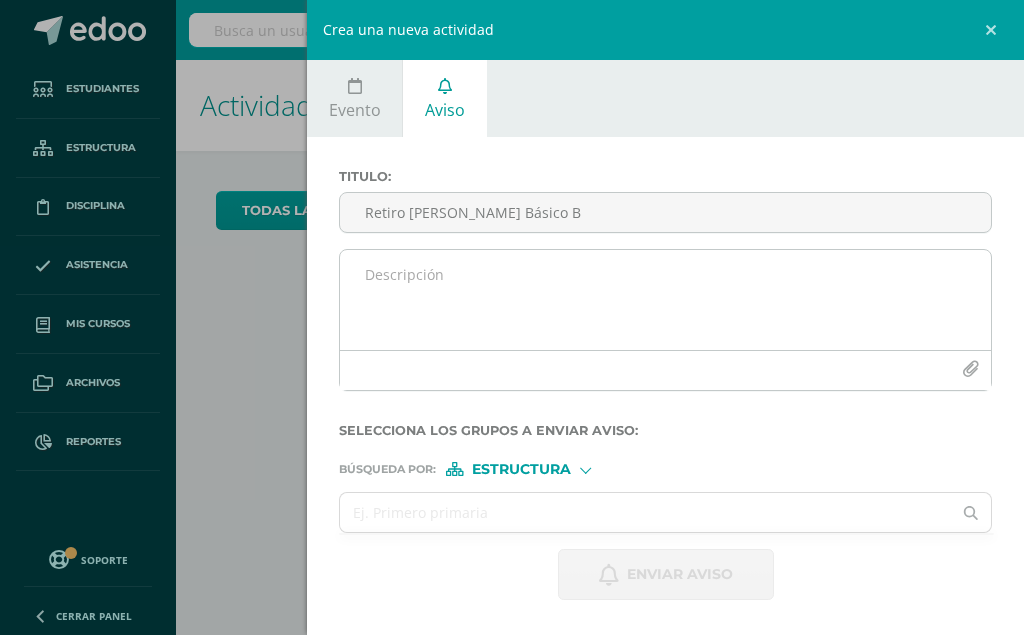 type on "Retiro [PERSON_NAME] Básico B" 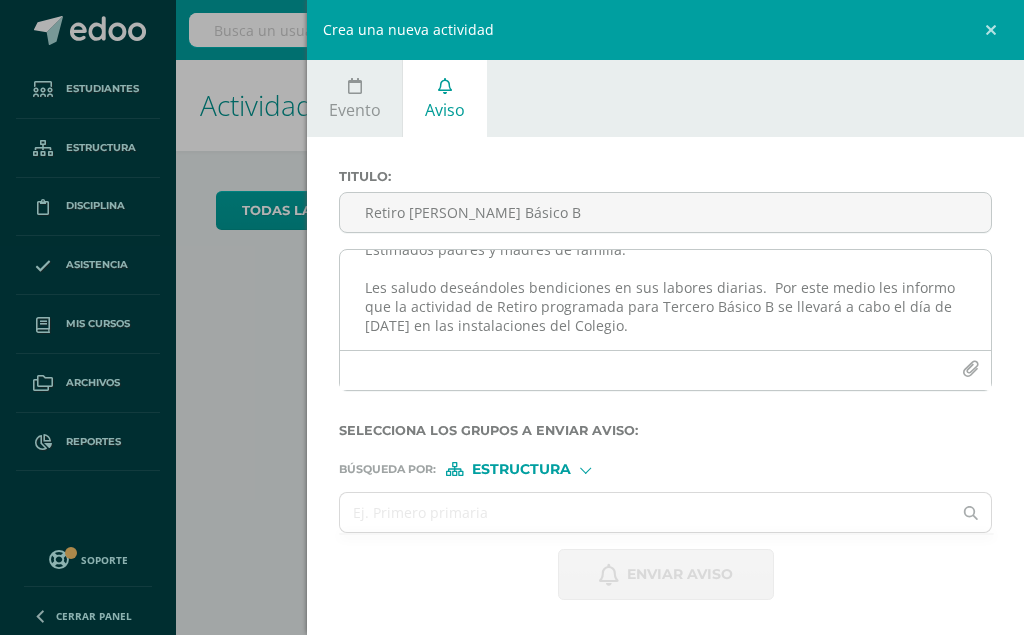 scroll, scrollTop: 48, scrollLeft: 0, axis: vertical 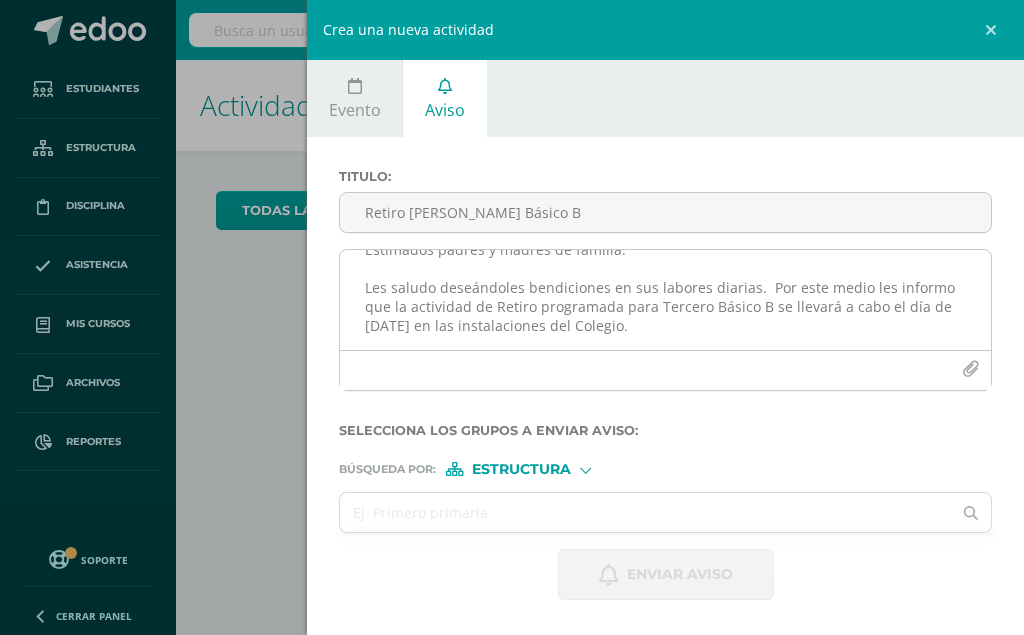 click on "Estimados padres y madres de familia:
Les saludo deseándoles bendiciones en sus labores diarias.  Por este medio les informo que la actividad de Retiro programada para Tercero Básico B se llevará a cabo el día de [DATE] en las instalaciones del Colegio." at bounding box center [665, 300] 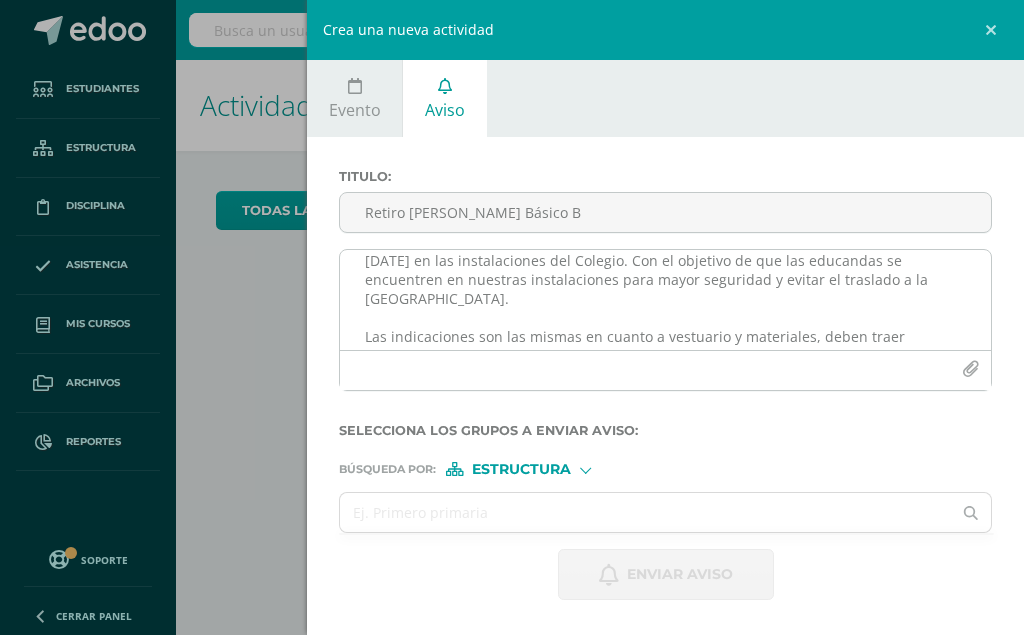 scroll, scrollTop: 0, scrollLeft: 0, axis: both 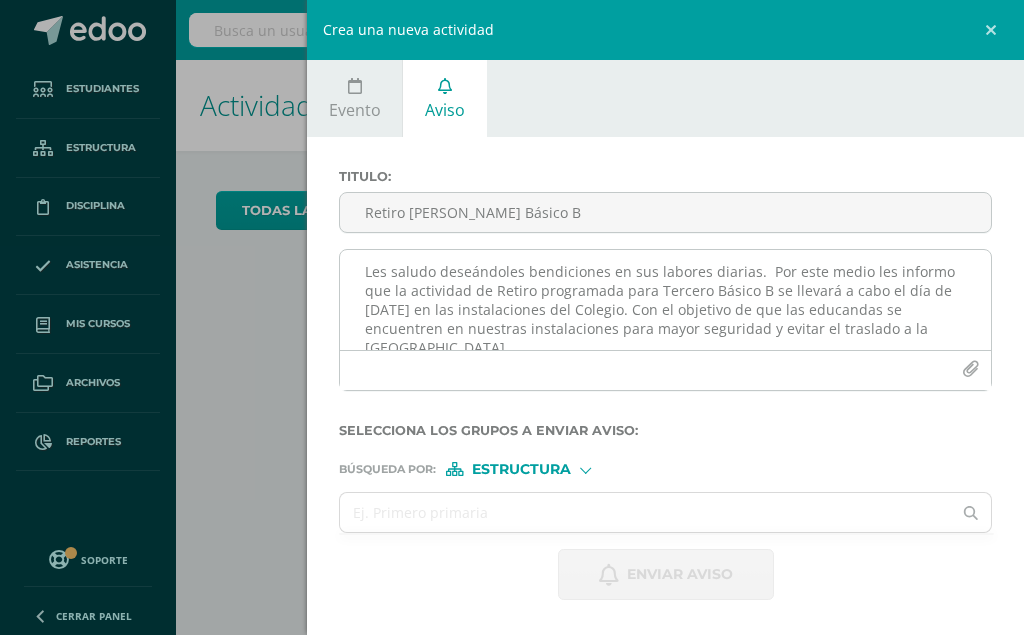 click on "Estimados padres y madres de familia:
Les saludo deseándoles bendiciones en sus labores diarias.  Por este medio les informo que la actividad de Retiro programada para Tercero Básico B se llevará a cabo el día de [DATE] en las instalaciones del Colegio. Con el objetivo de que las educandas se encuentren en nuestras instalaciones para mayor seguridad y evitar el traslado a la [GEOGRAPHIC_DATA].
Las indicaciones son las mismas en cuanto a vestuario y materiales, deben traer refacción y almuerzo, únicamente varía que la salida será a las 15:00.
Si su hija utiliza bus de acercamiento este saldrá a la hora acostumbrada.
Agradecemos enormemente el apoyo para el crecimiento en la fe de su hija, saludos cordiales," at bounding box center (665, 300) 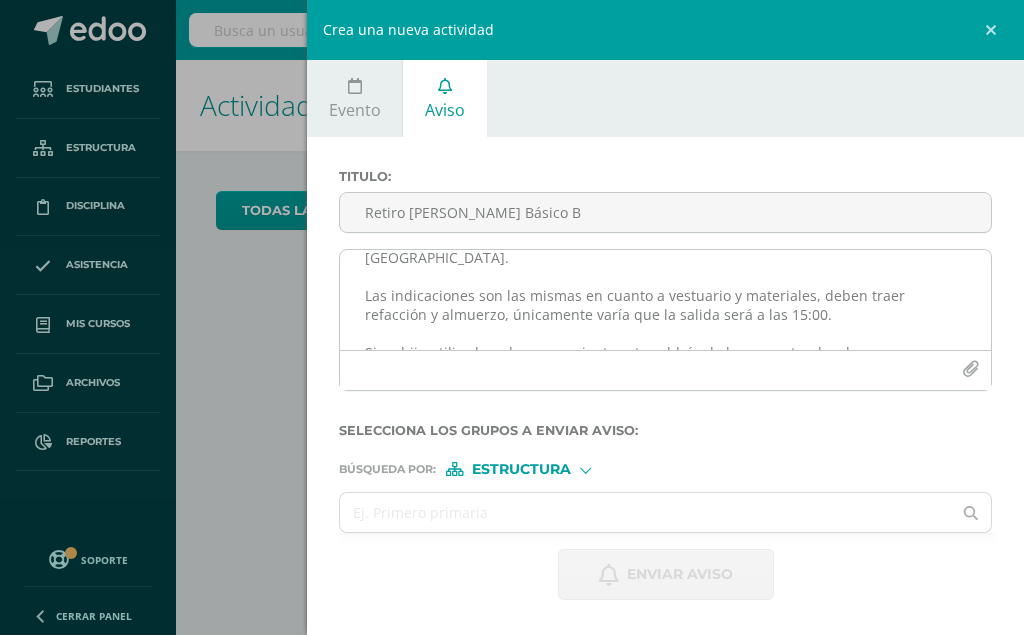 scroll, scrollTop: 41, scrollLeft: 0, axis: vertical 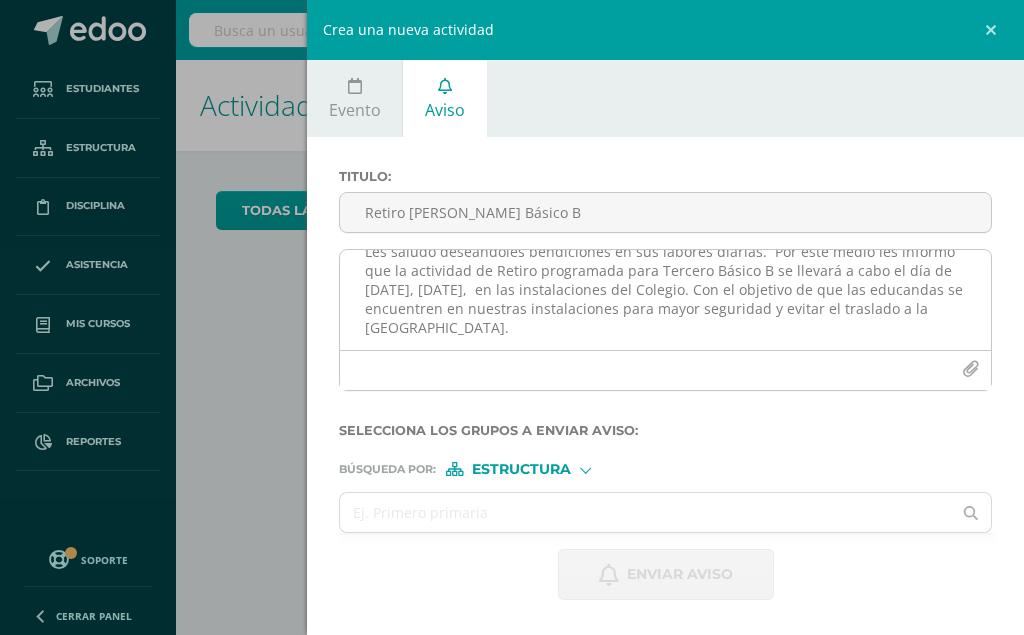 drag, startPoint x: 646, startPoint y: 289, endPoint x: 515, endPoint y: 284, distance: 131.09538 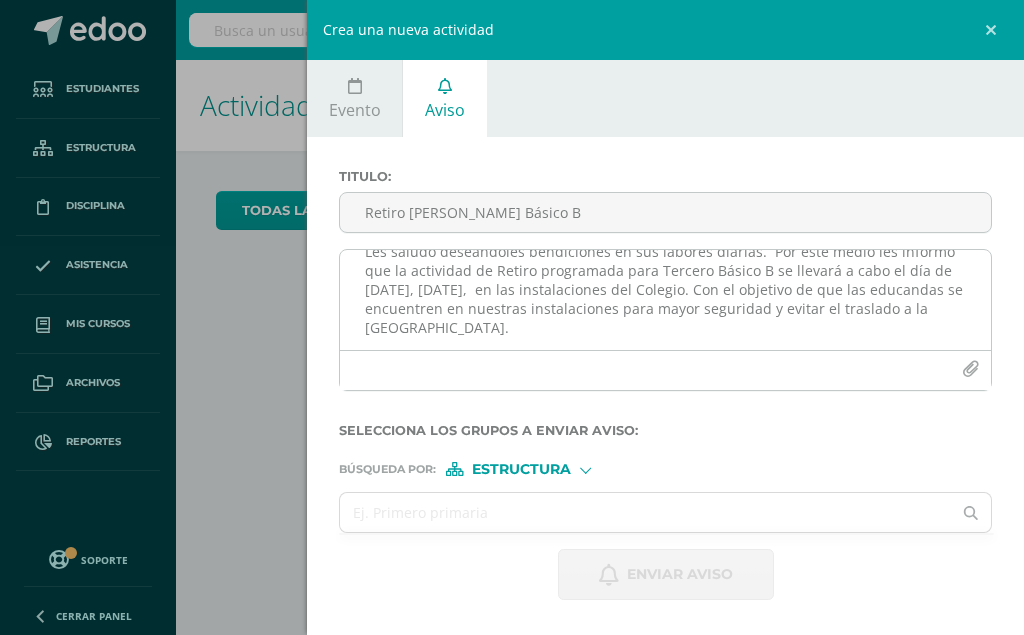 click on "Estimados padres y madres de familia:
Les saludo deseándoles bendiciones en sus labores diarias.  Por este medio les informo que la actividad de Retiro programada para Tercero Básico B se llevará a cabo el día de [DATE], [DATE],  en las instalaciones del Colegio. Con el objetivo de que las educandas se encuentren en nuestras instalaciones para mayor seguridad y evitar el traslado a la [GEOGRAPHIC_DATA].
Las indicaciones son las mismas en cuanto a vestuario y materiales, deben traer refacción y almuerzo, únicamente varía que la salida será a las 15:00.
Si su hija utiliza bus de acercamiento este saldrá a la hora acostumbrada.
Agradecemos enormemente el apoyo para el crecimiento en la fe de su hija, saludos cordiales," at bounding box center (665, 300) 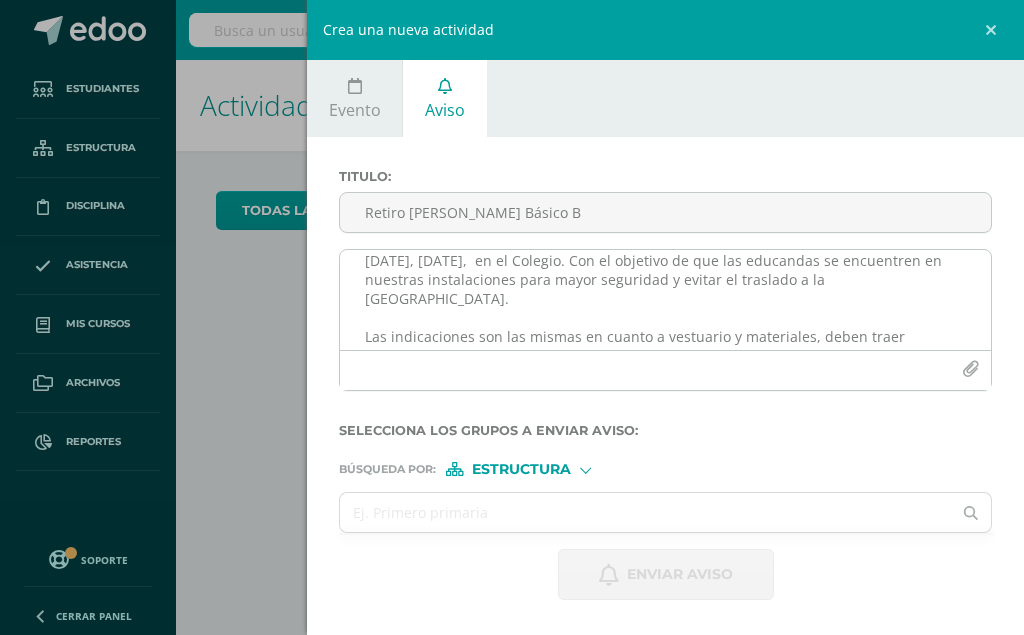 scroll, scrollTop: 0, scrollLeft: 0, axis: both 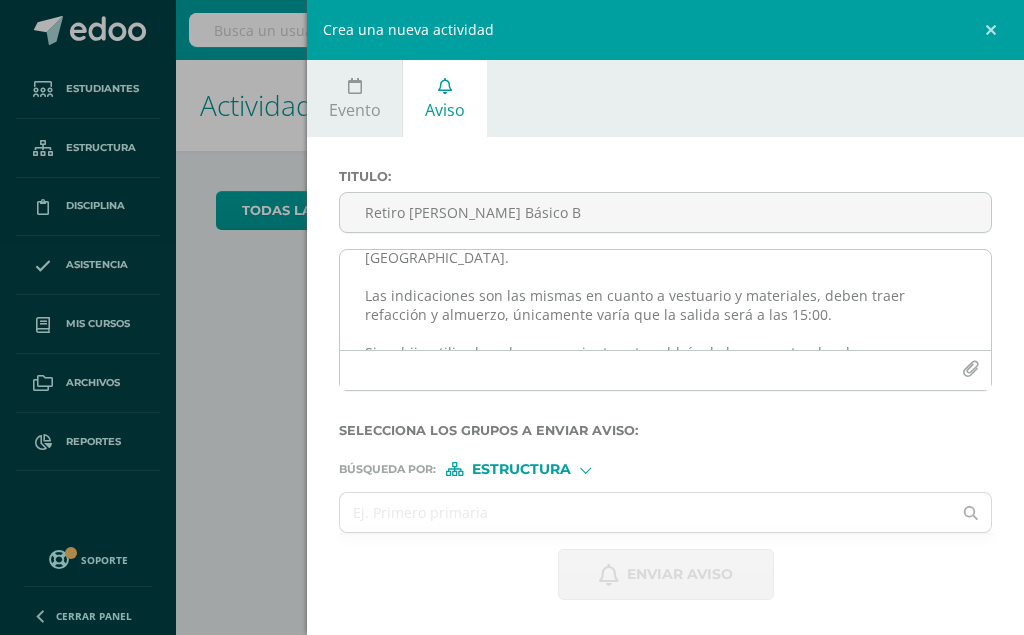 click on "Estimados padres y madres de familia:
Les saludo deseándoles bendiciones en sus labores diarias.  Por este medio les informo que la actividad de Retiro programada para Tercero Básico B se llevará a cabo el día de [DATE], [DATE],  en el Colegio. Con el objetivo de que las educandas se encuentren en nuestras instalaciones para mayor seguridad y evitar el traslado a la [GEOGRAPHIC_DATA].
Las indicaciones son las mismas en cuanto a vestuario y materiales, deben traer refacción y almuerzo, únicamente varía que la salida será a las 15:00.
Si su hija utiliza bus de acercamiento este saldrá a la hora acostumbrada.
Agradecemos enormemente el apoyo para el crecimiento en la fe de su hija, saludos cordiales," at bounding box center [665, 300] 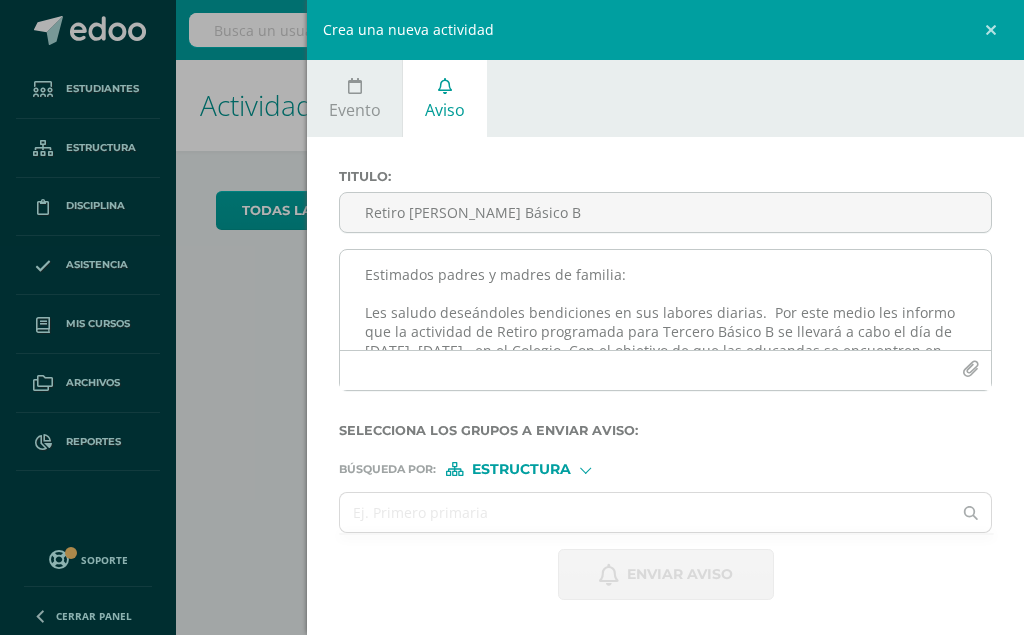 scroll, scrollTop: 90, scrollLeft: 0, axis: vertical 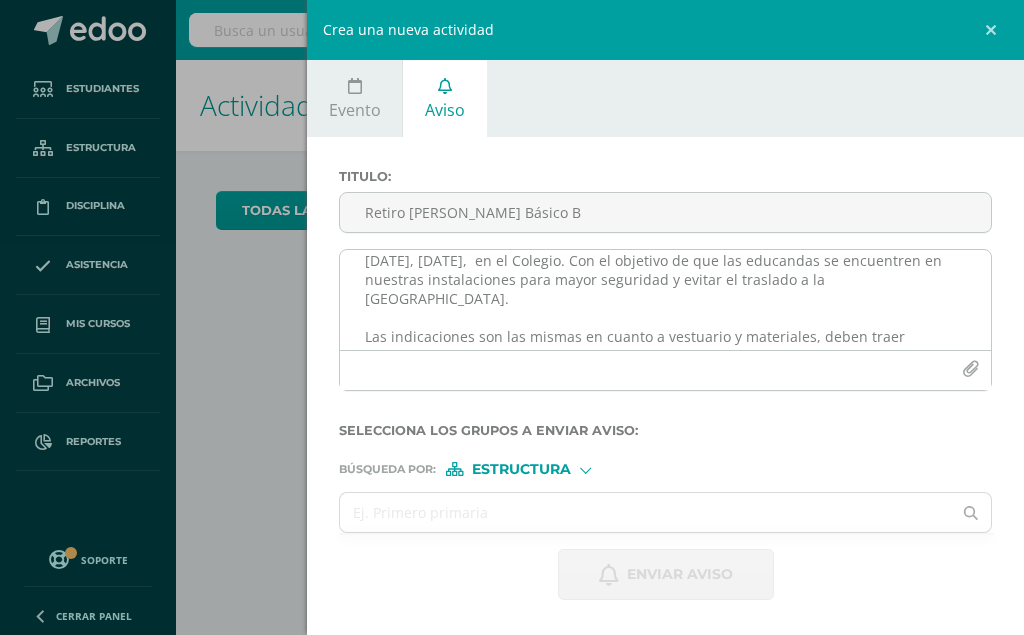 click on "Estimados padres y madres de familia:
Les saludo deseándoles bendiciones en sus labores diarias.  Por este medio les informo que la actividad de Retiro programada para Tercero Básico B se llevará a cabo el día de [DATE], [DATE],  en el Colegio. Con el objetivo de que las educandas se encuentren en nuestras instalaciones para mayor seguridad y evitar el traslado a la [GEOGRAPHIC_DATA].
Las indicaciones son las mismas en cuanto a vestuario y materiales, deben traer refacción y almuerzo, únicamente varía que la salida será a las 15:00 horas.
Si su hija utiliza bus de acercamiento este saldrá a la hora acostumbrada.
Agradecemos enormemente el apoyo para el crecimiento en la fe de su hija, saludos cordiales," at bounding box center (665, 300) 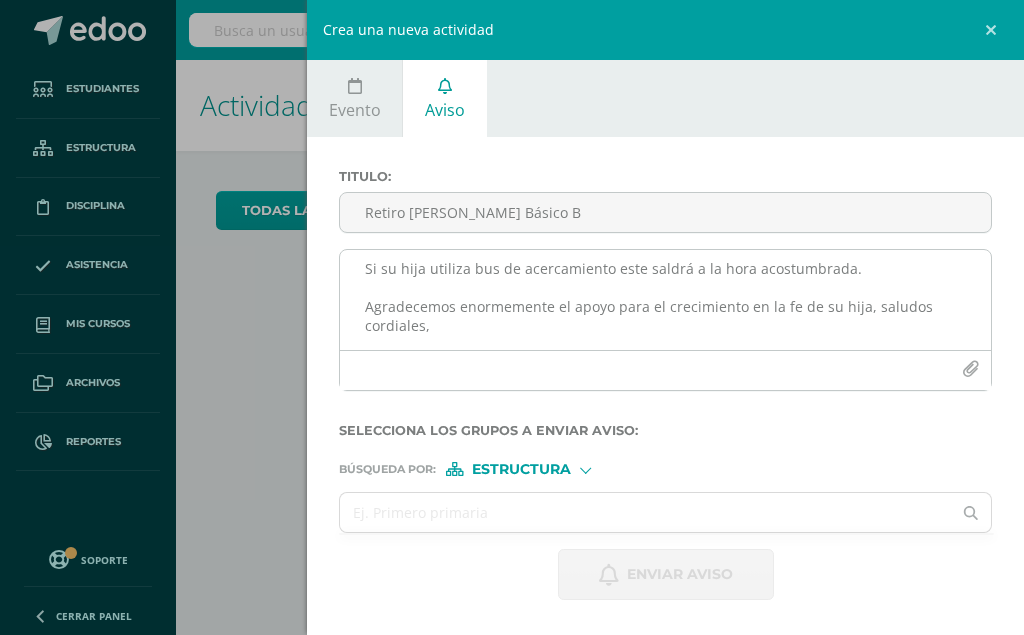 scroll, scrollTop: 253, scrollLeft: 0, axis: vertical 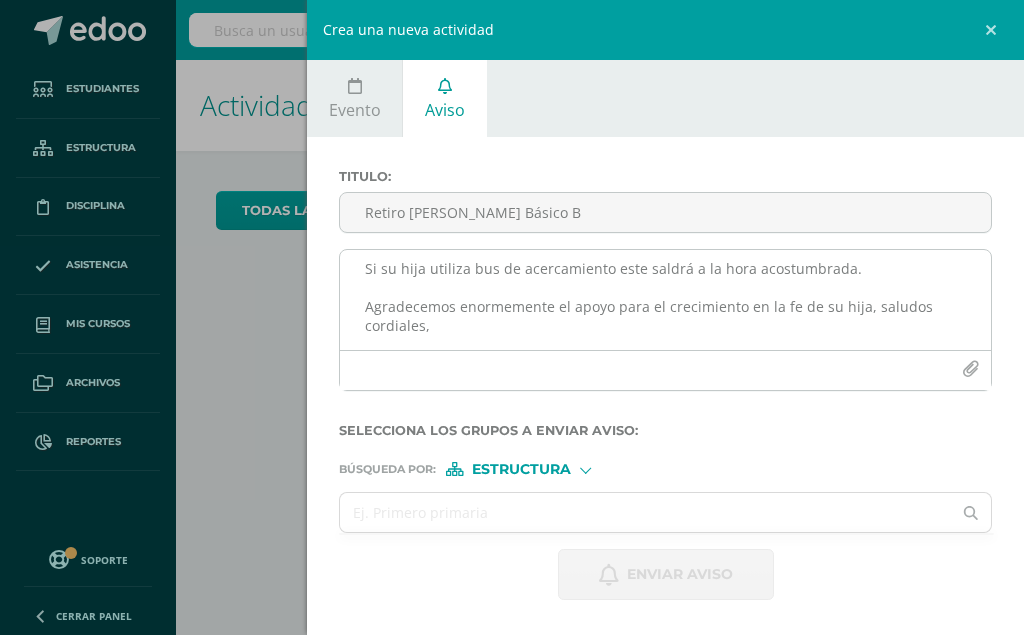 click on "Estimados padres y madres de familia:
Les saludo deseándoles bendiciones en sus labores diarias.  Por este medio les informo que la actividad de Retiro programada para Tercero Básico B se llevará a cabo el día de [DATE], [DATE],  en las instalaciones del Colegio. Con el objetivo de que las educandas se encuentren en nuestras instalaciones para mayor seguridad y evitar el traslado a la [GEOGRAPHIC_DATA].
Las indicaciones son las mismas en cuanto a vestuario y materiales, deben traer refacción y almuerzo, únicamente varía que la salida será a las 15:00 horas.
Si su hija utiliza bus de acercamiento este saldrá a la hora acostumbrada.
Agradecemos enormemente el apoyo para el crecimiento en la fe de su hija, saludos cordiales," at bounding box center [665, 300] 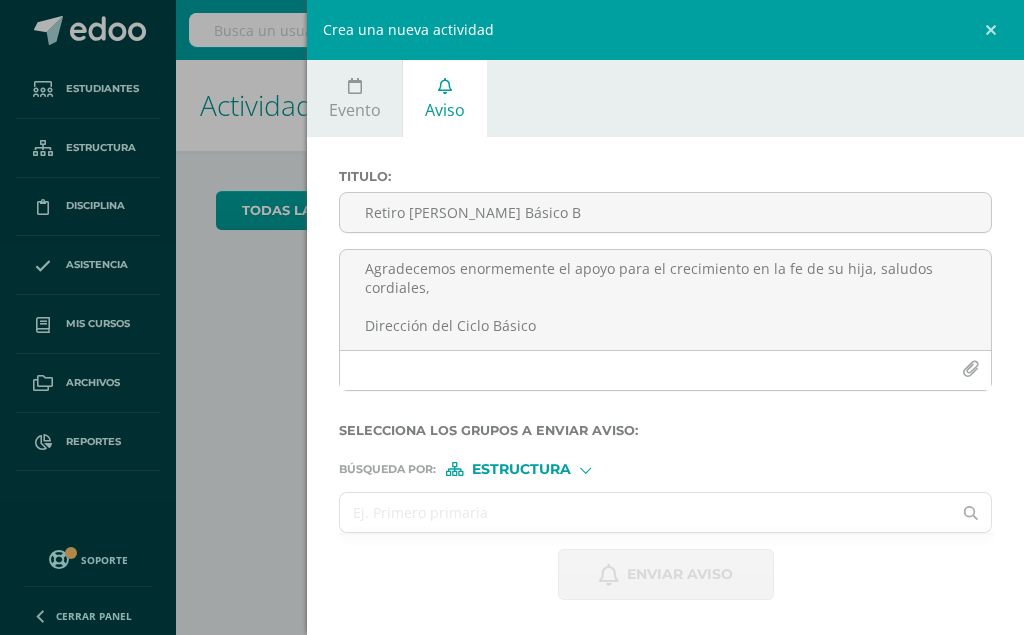 click at bounding box center [645, 512] 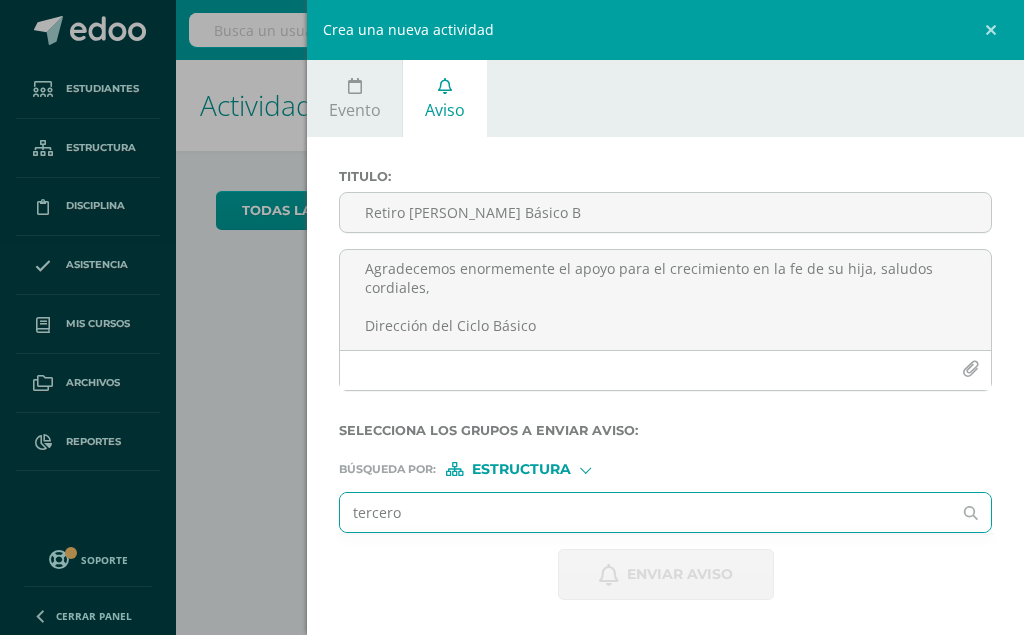 type on "tercero" 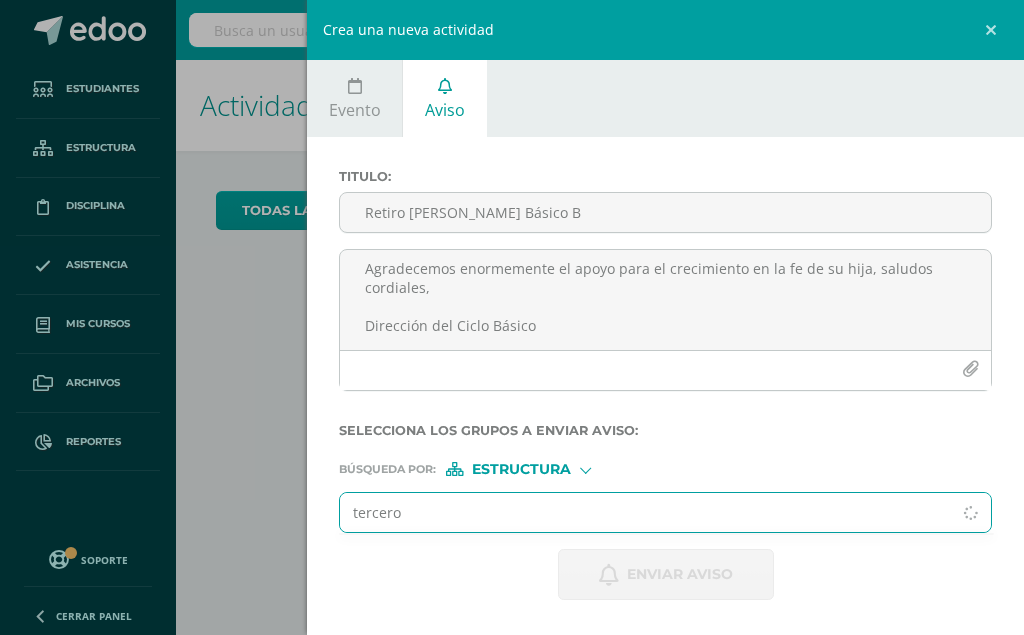 scroll, scrollTop: 102, scrollLeft: 0, axis: vertical 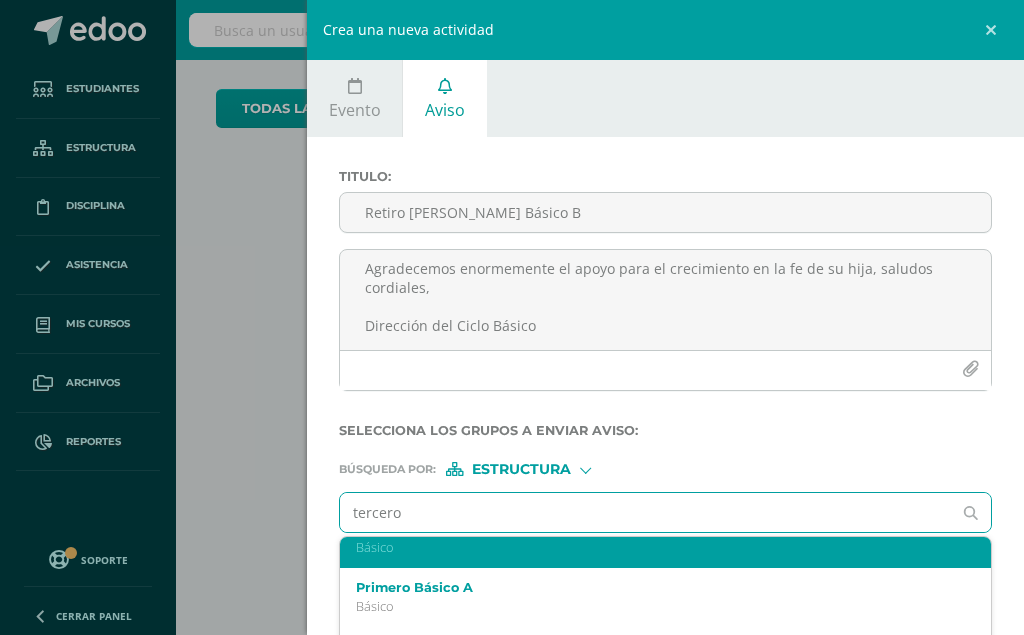 click on "Básico" at bounding box center (652, 547) 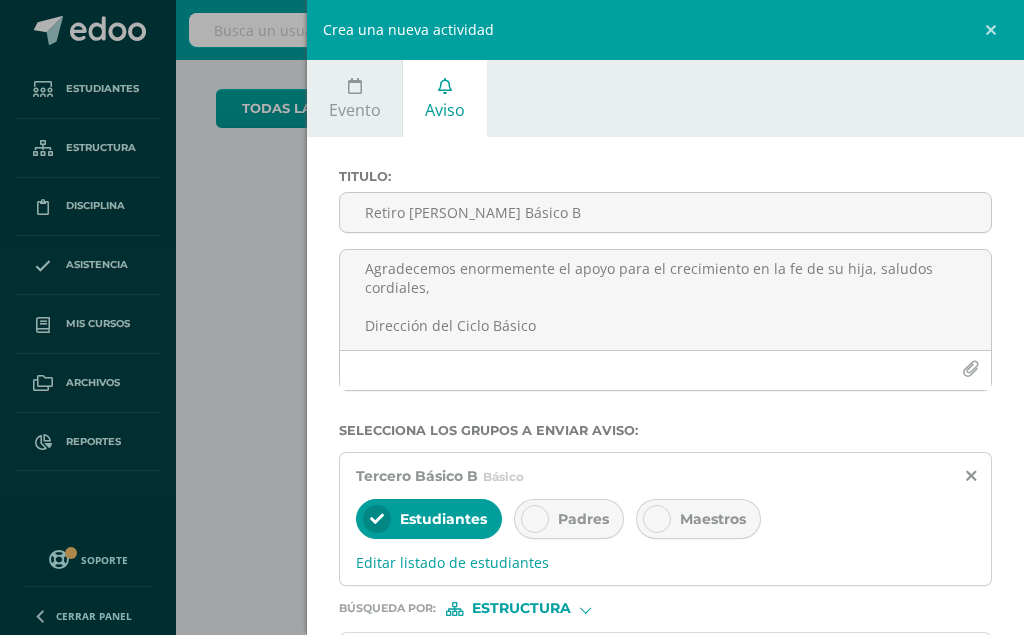 scroll, scrollTop: 0, scrollLeft: 0, axis: both 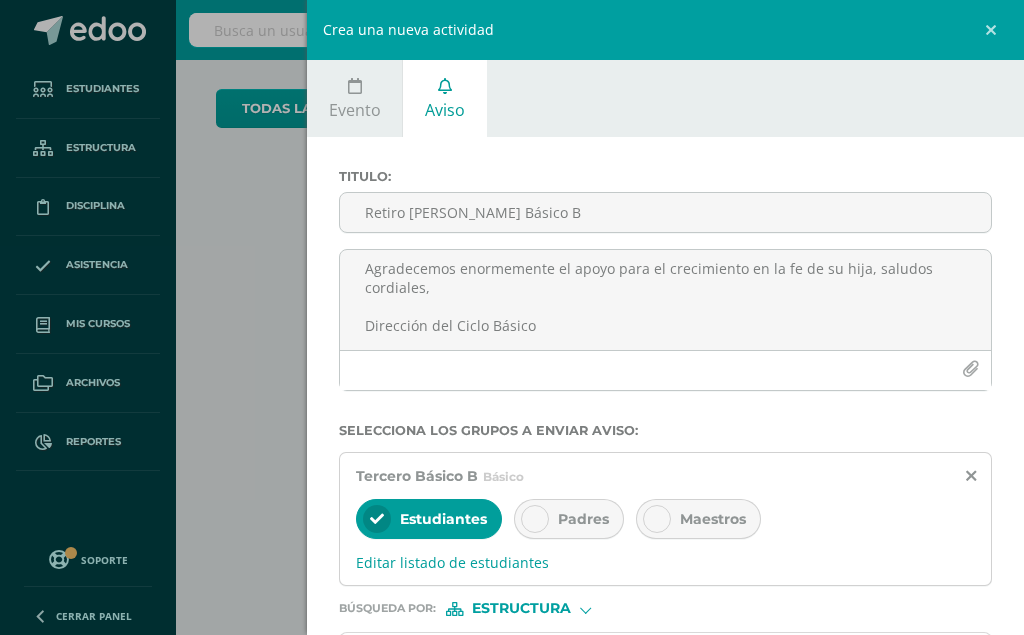 click at bounding box center [535, 519] 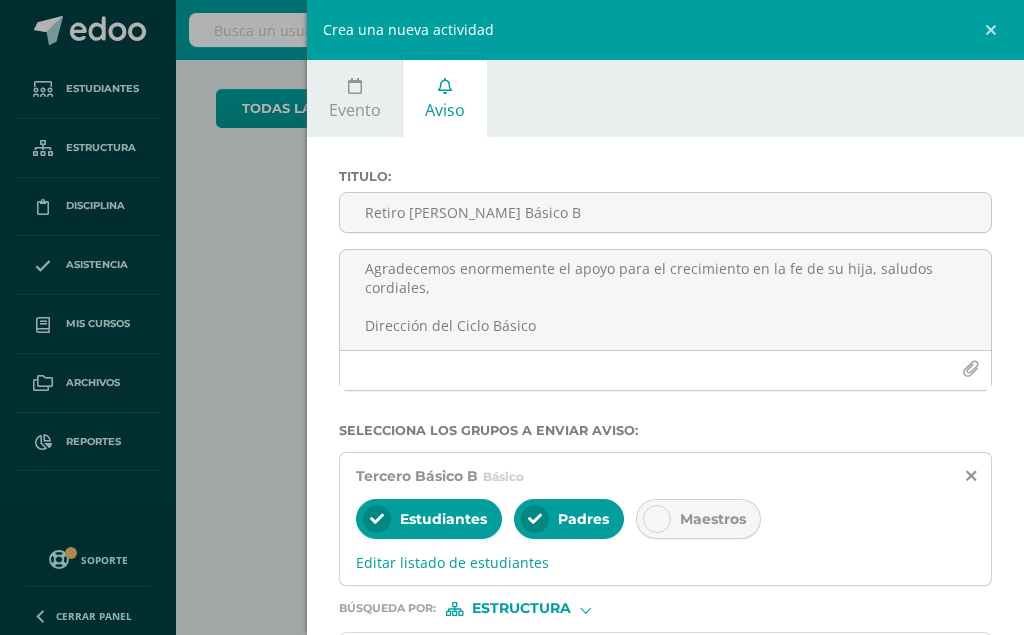 click at bounding box center [657, 519] 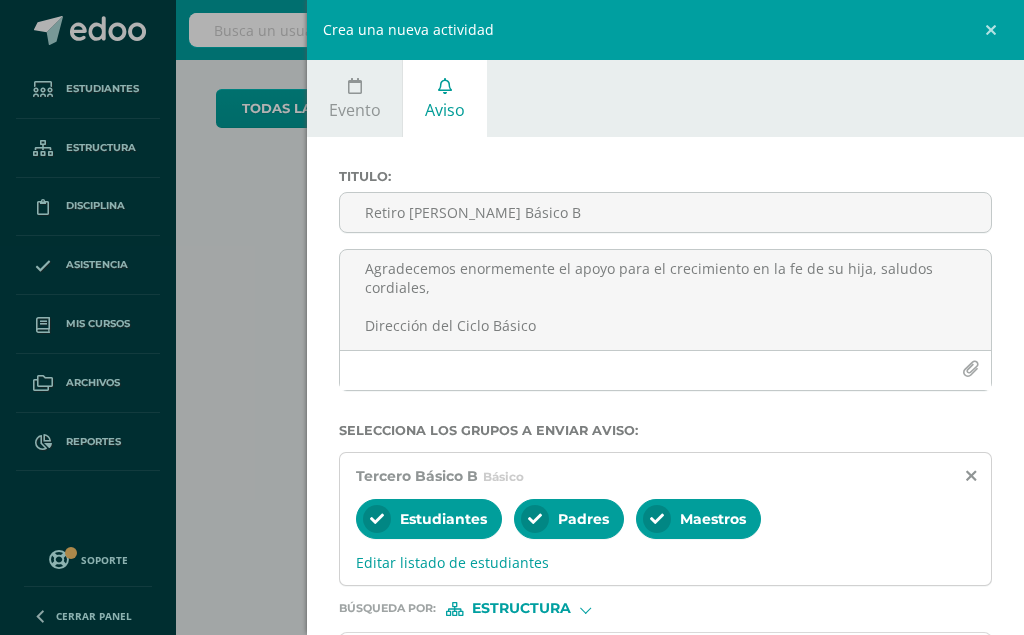 click at bounding box center (657, 519) 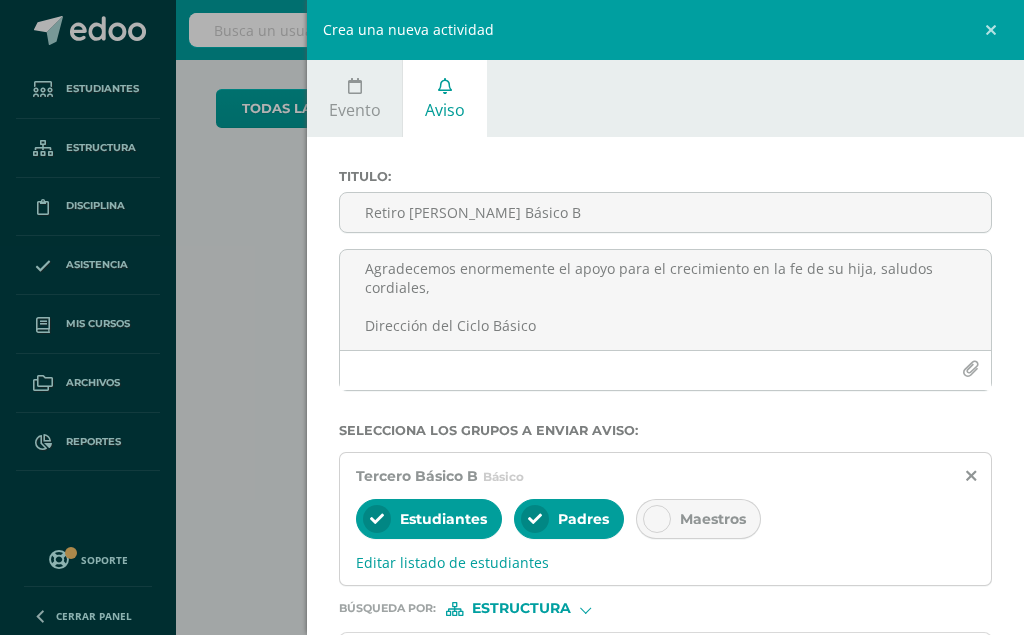 scroll, scrollTop: 114, scrollLeft: 0, axis: vertical 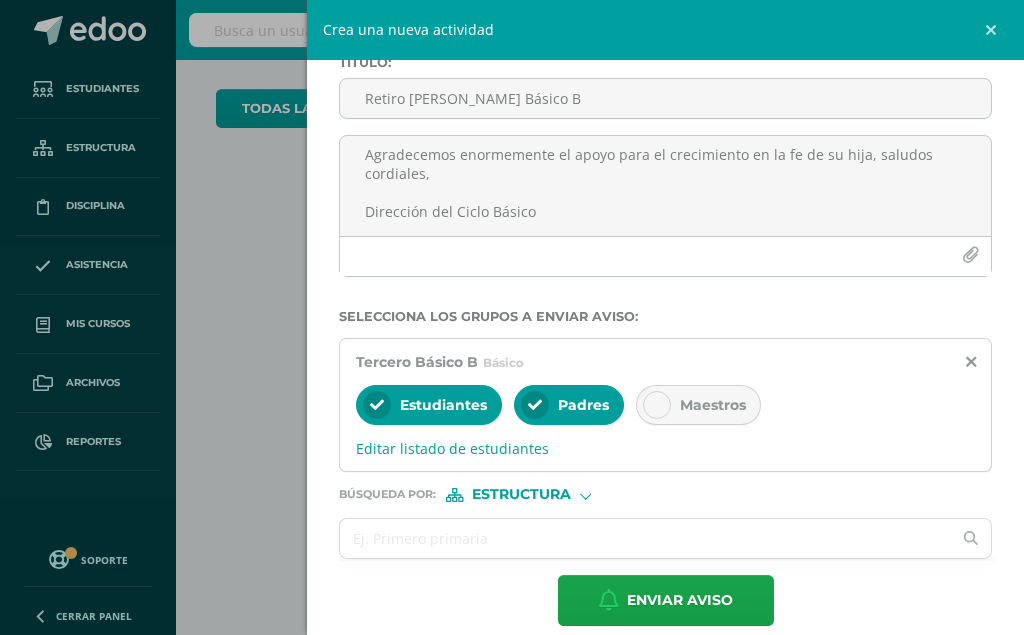 click at bounding box center [585, 495] 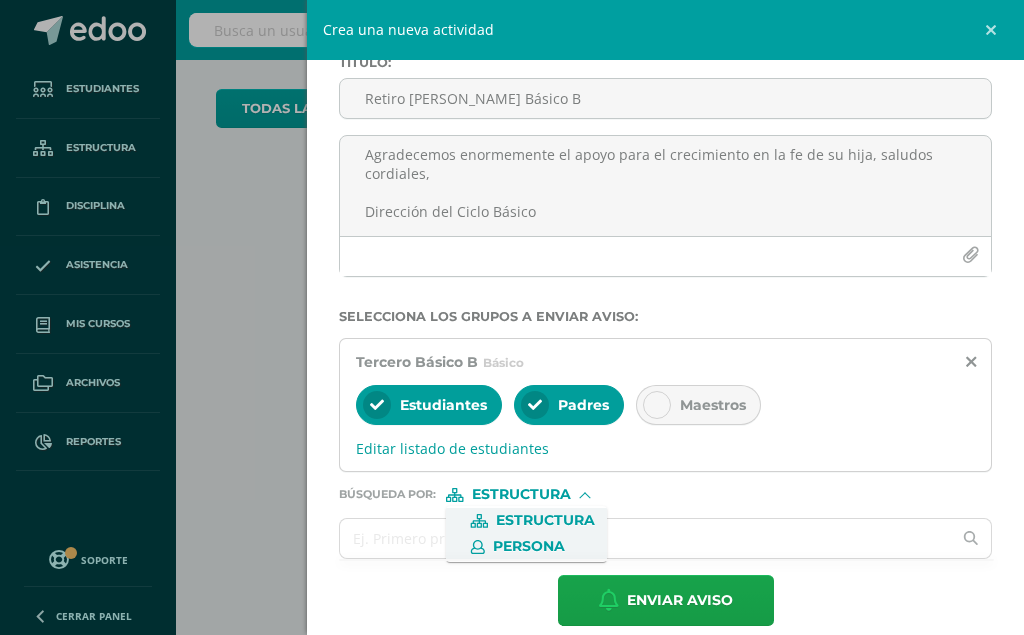 click on "Persona" at bounding box center [529, 546] 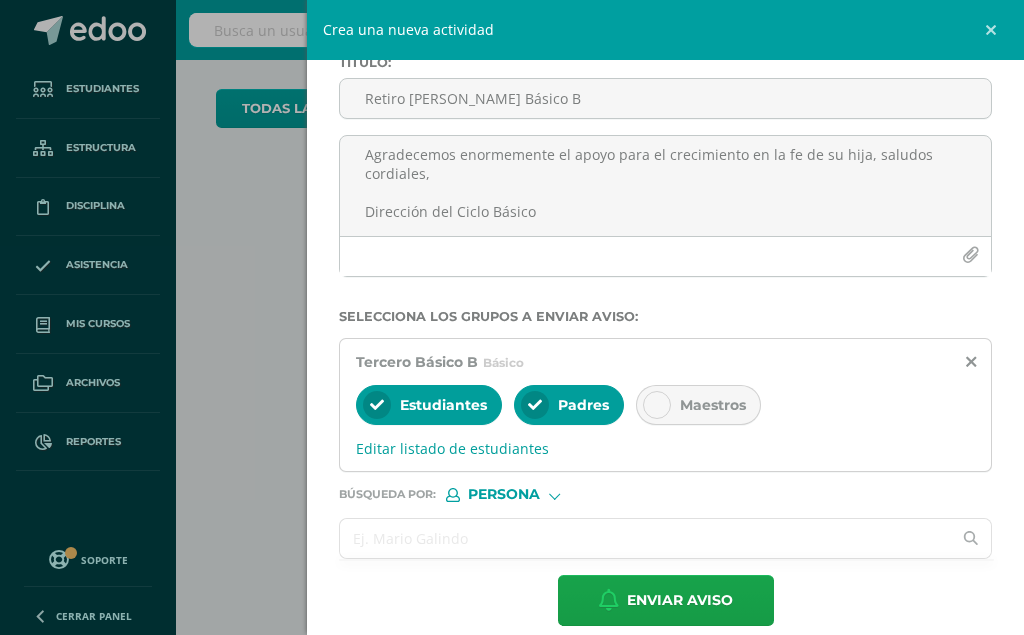 click at bounding box center [645, 538] 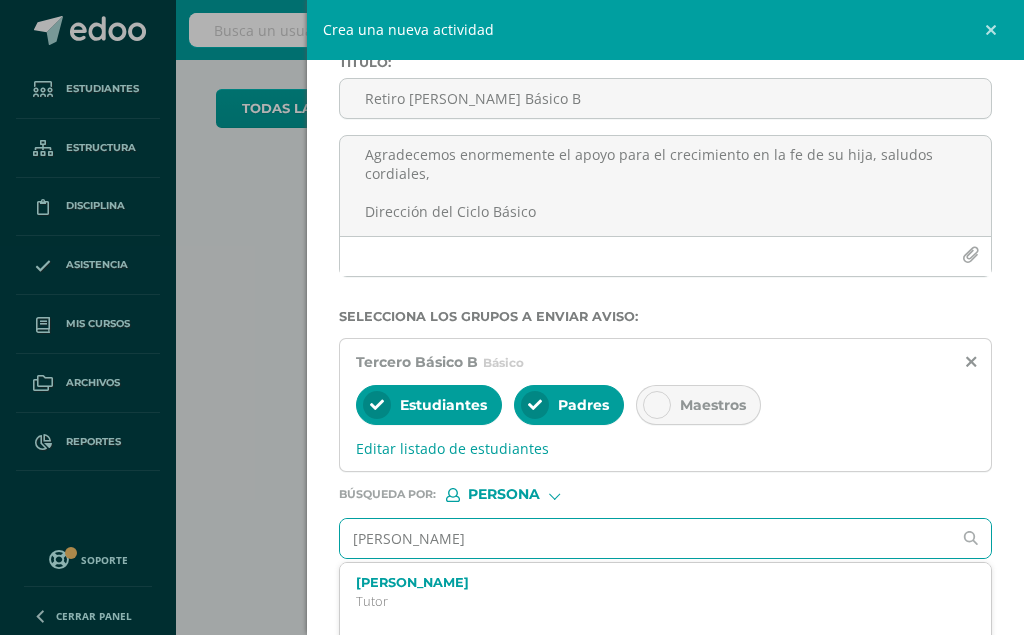 type on "[PERSON_NAME]" 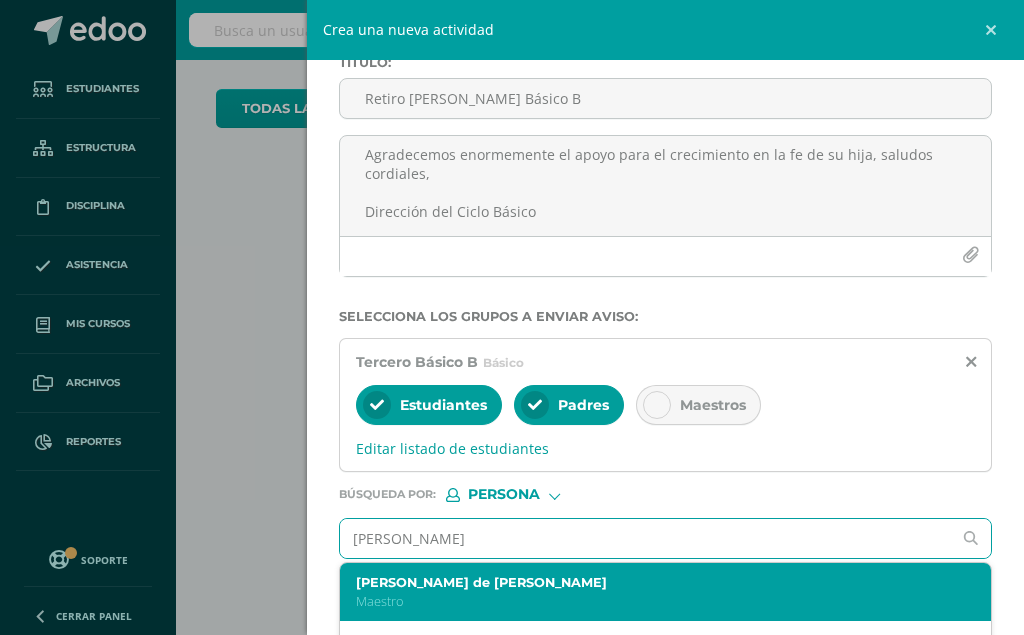 click on "[PERSON_NAME] de [PERSON_NAME]" at bounding box center (652, 582) 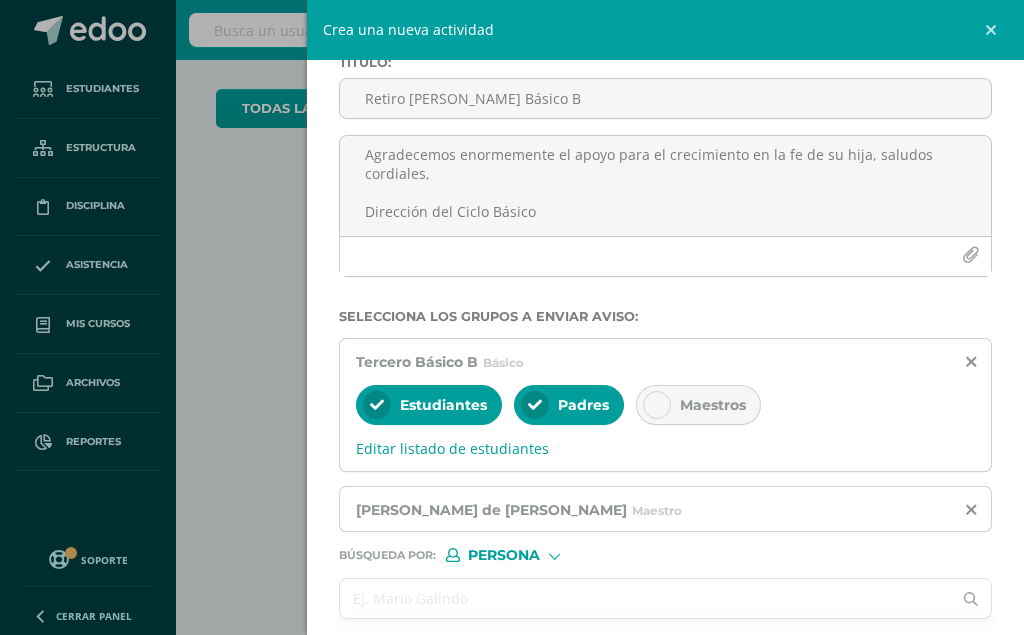 click at bounding box center [645, 598] 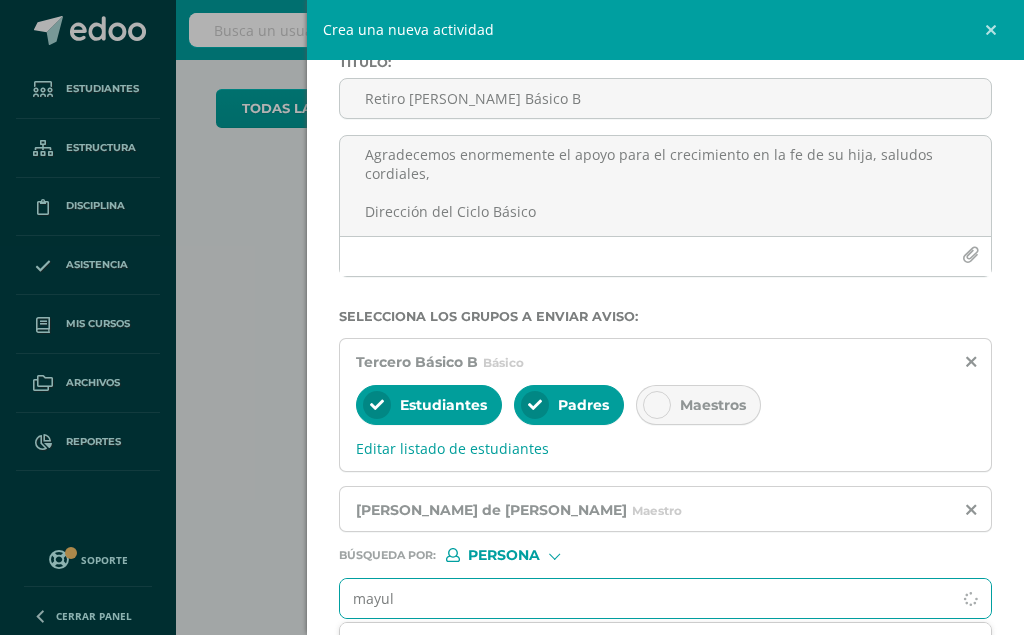 type on "[PERSON_NAME]" 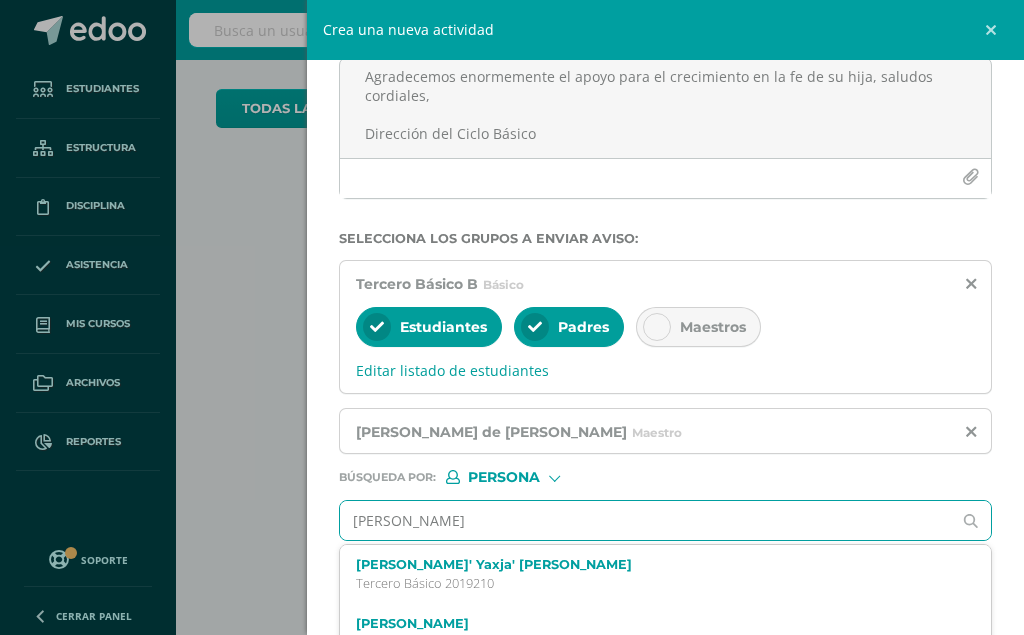 scroll, scrollTop: 228, scrollLeft: 0, axis: vertical 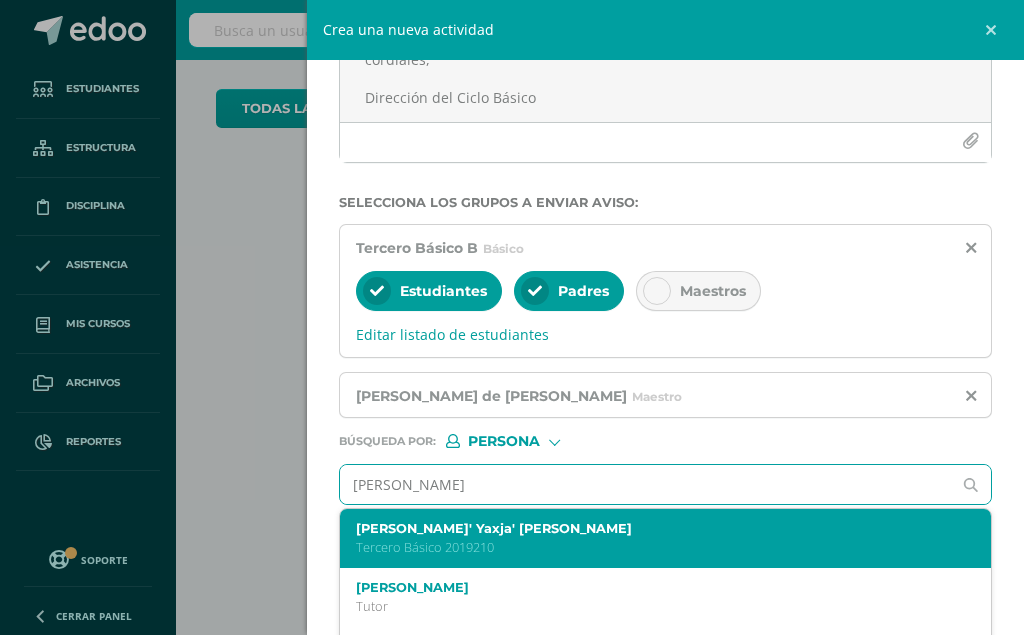 click on "[PERSON_NAME]' Yaxja' [PERSON_NAME] Básico 2019210" at bounding box center [665, 538] 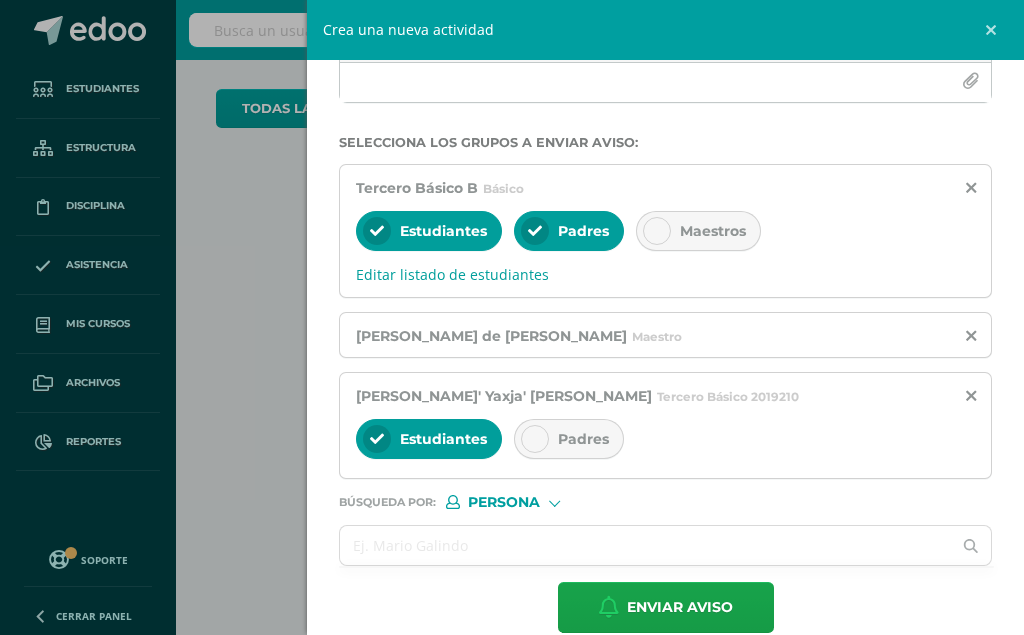 scroll, scrollTop: 318, scrollLeft: 0, axis: vertical 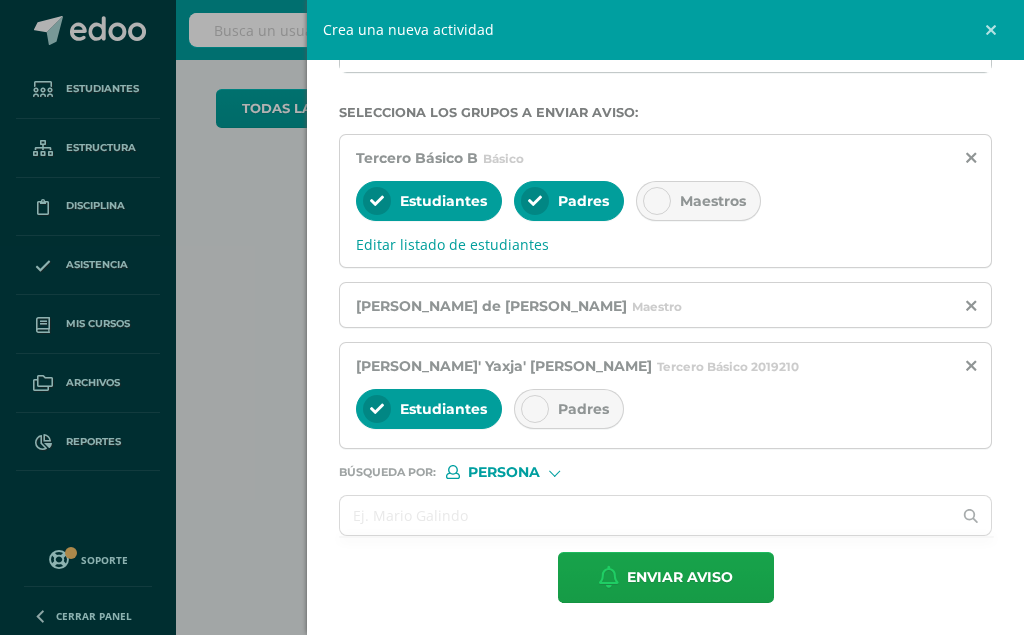 click at bounding box center [535, 409] 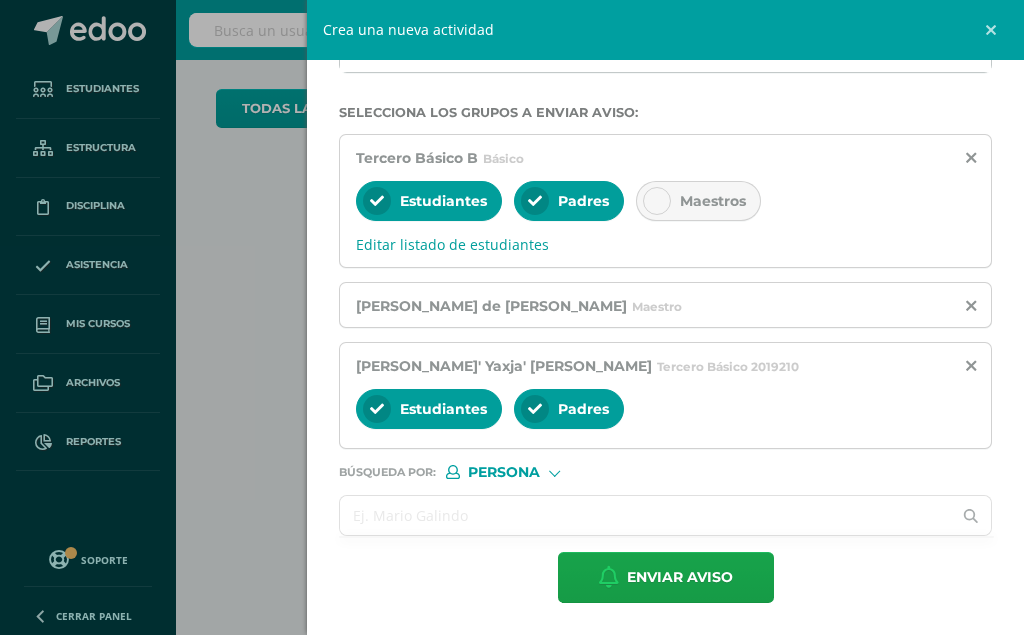 click at bounding box center [645, 515] 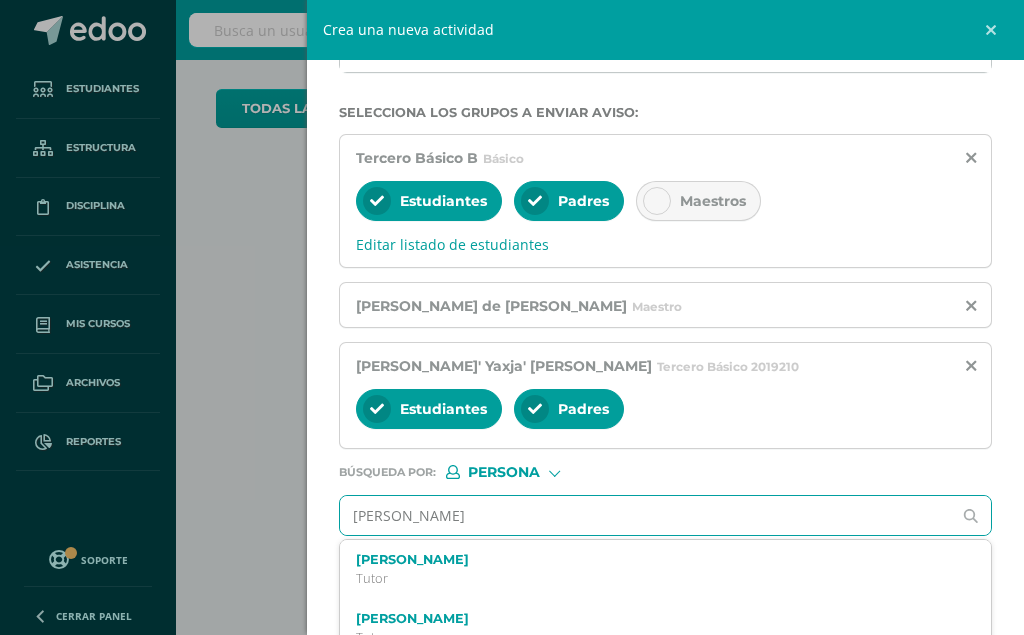 type on "[PERSON_NAME]" 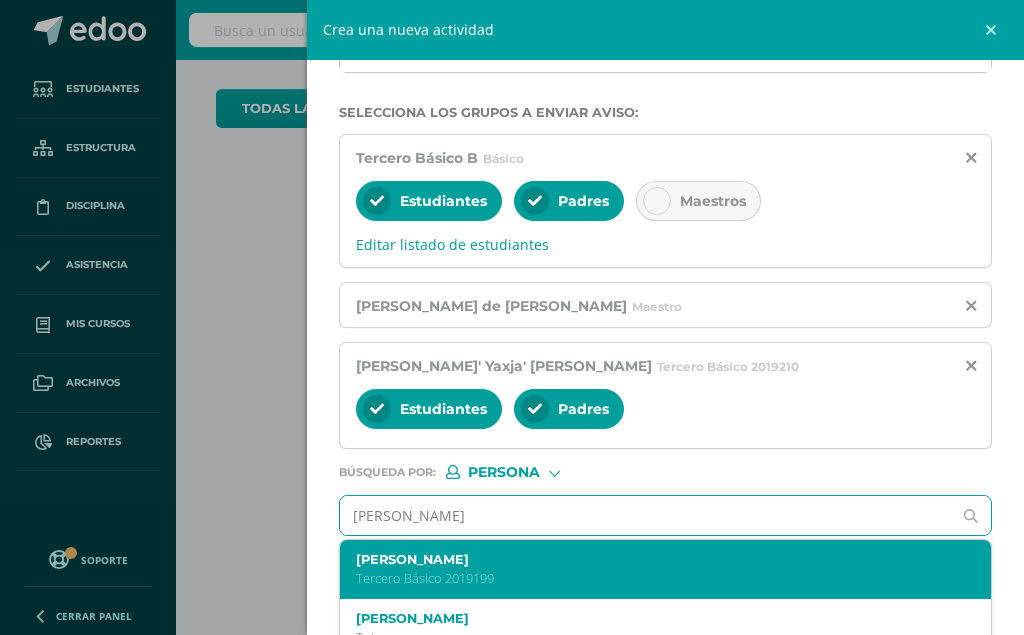click on "[PERSON_NAME]" at bounding box center (652, 559) 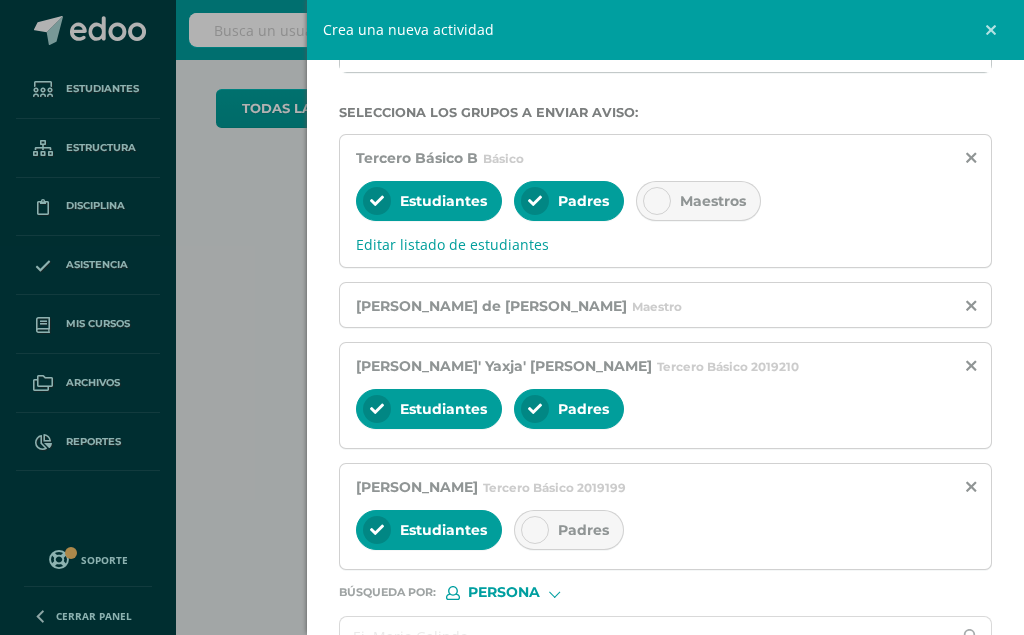 click at bounding box center [535, 530] 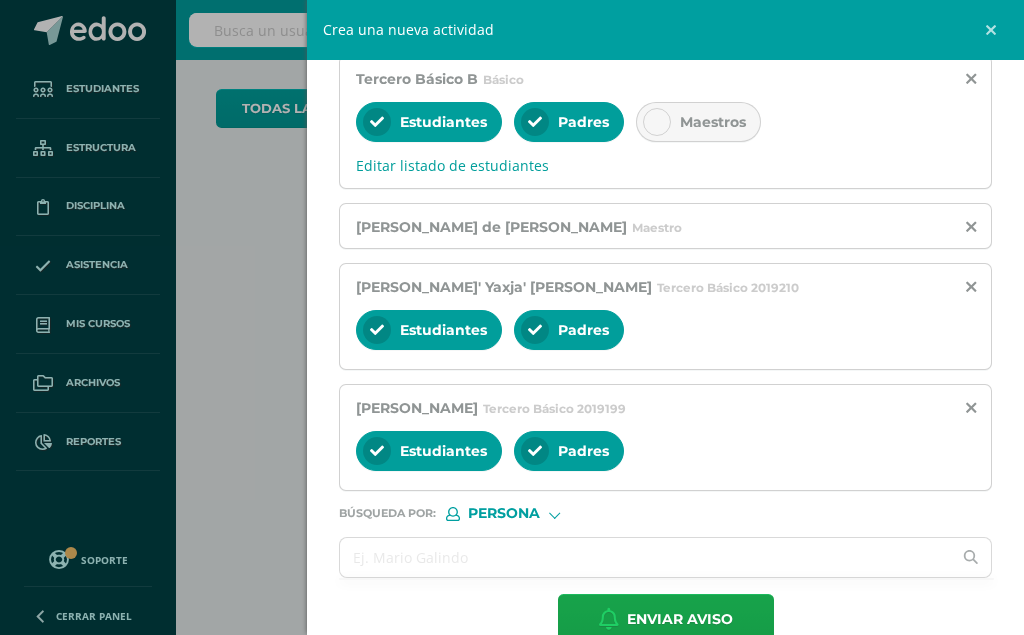 scroll, scrollTop: 439, scrollLeft: 0, axis: vertical 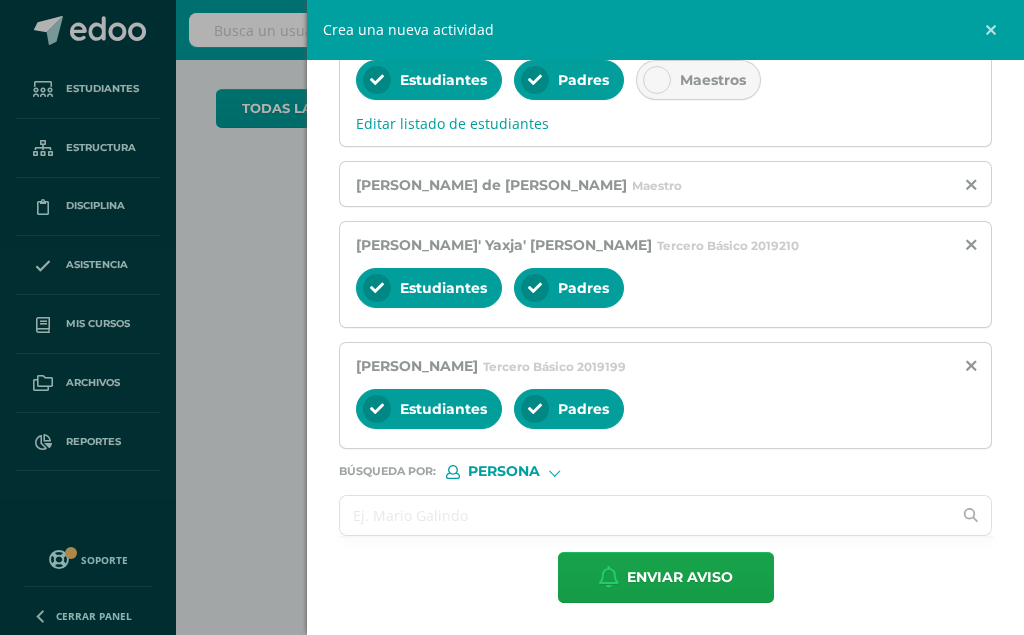 click at bounding box center [645, 515] 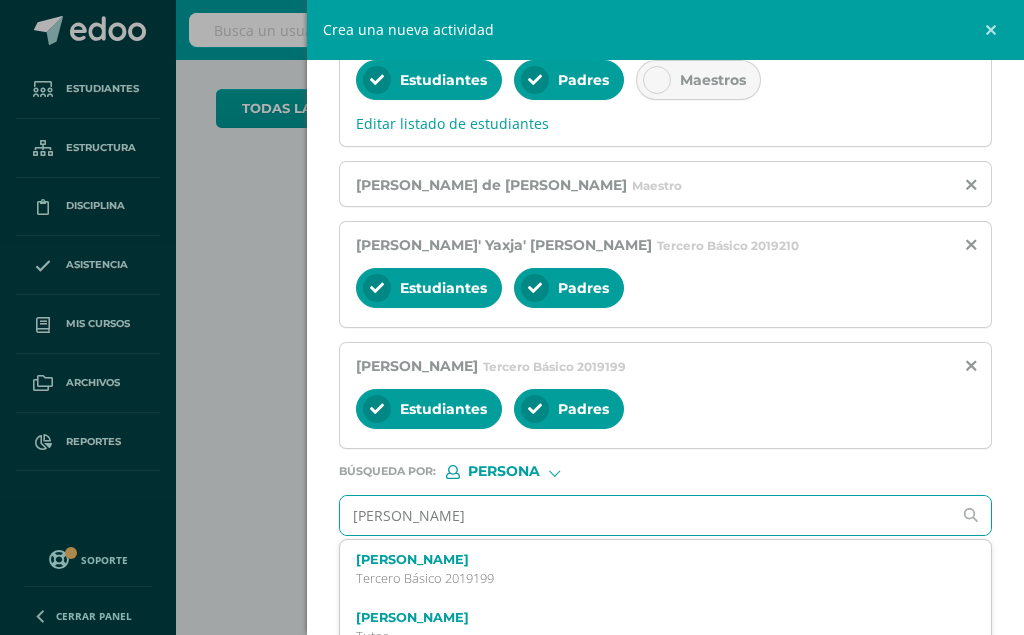 type on "[PERSON_NAME]" 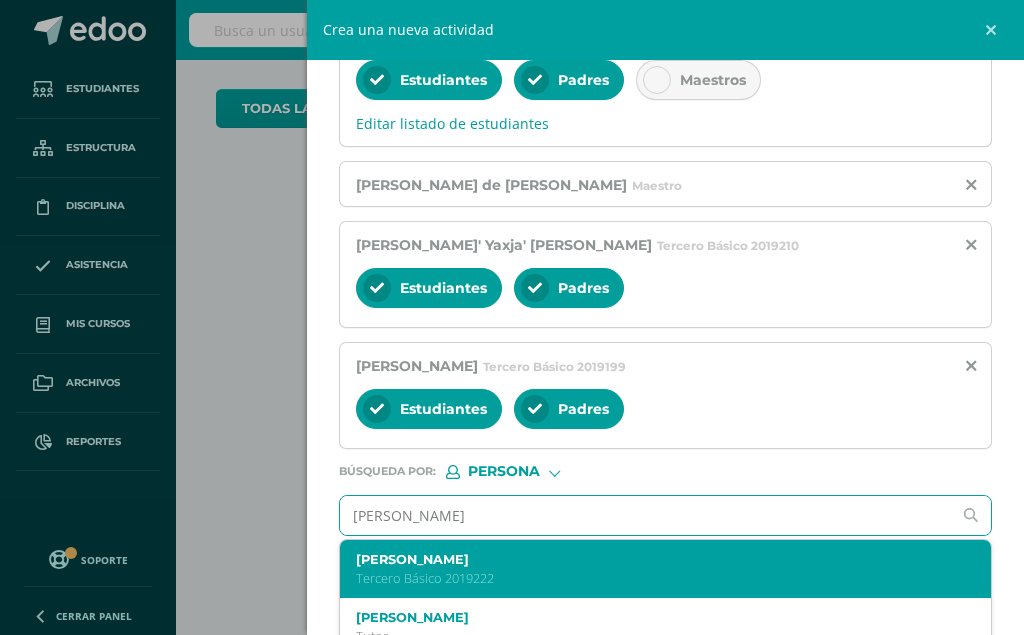 click on "[PERSON_NAME]" at bounding box center [652, 559] 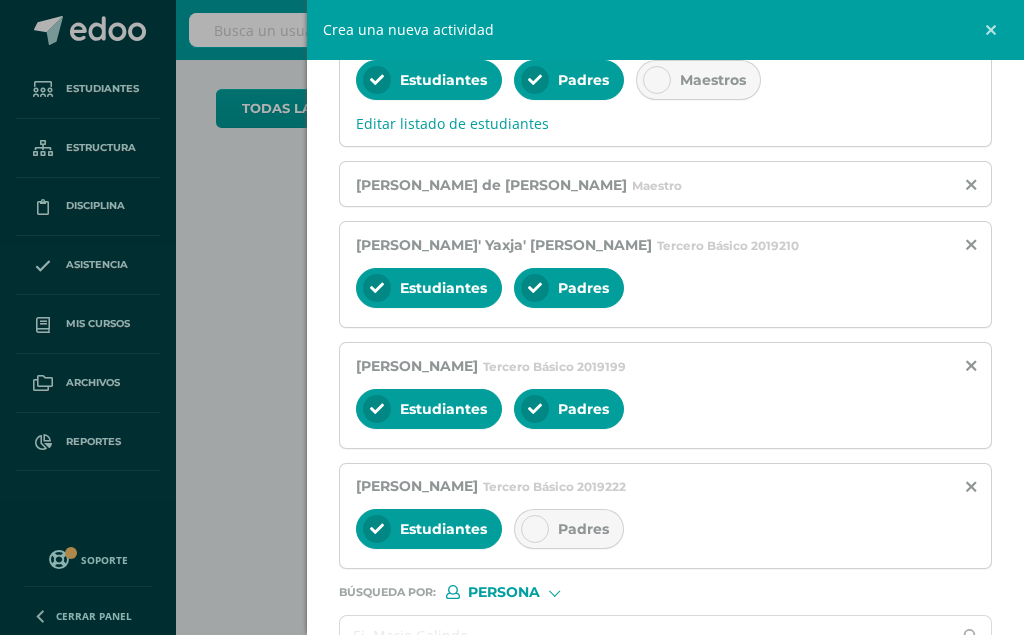 click at bounding box center (535, 529) 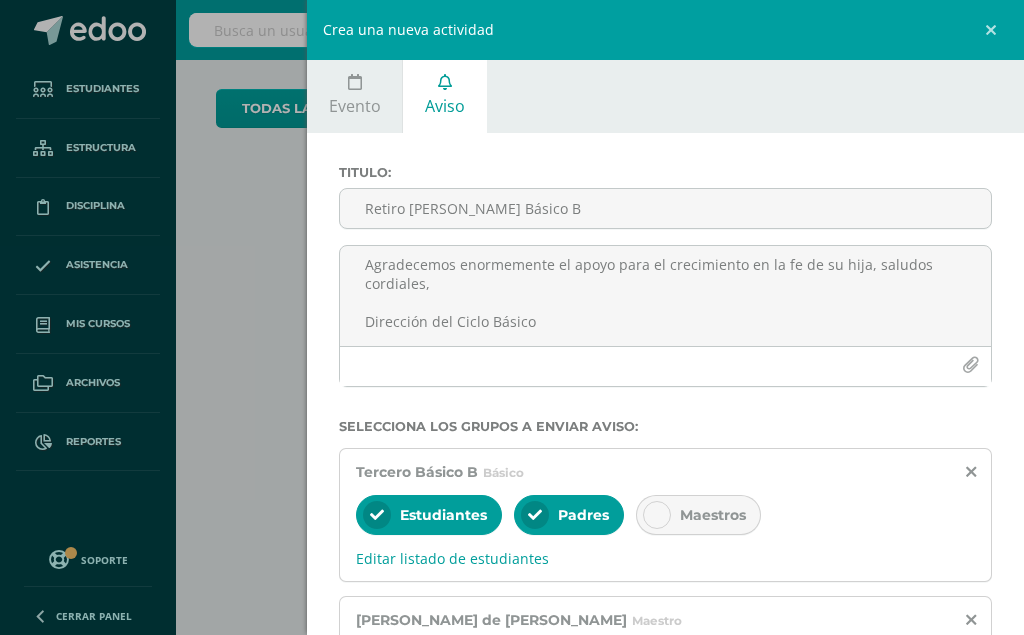 scroll, scrollTop: 0, scrollLeft: 0, axis: both 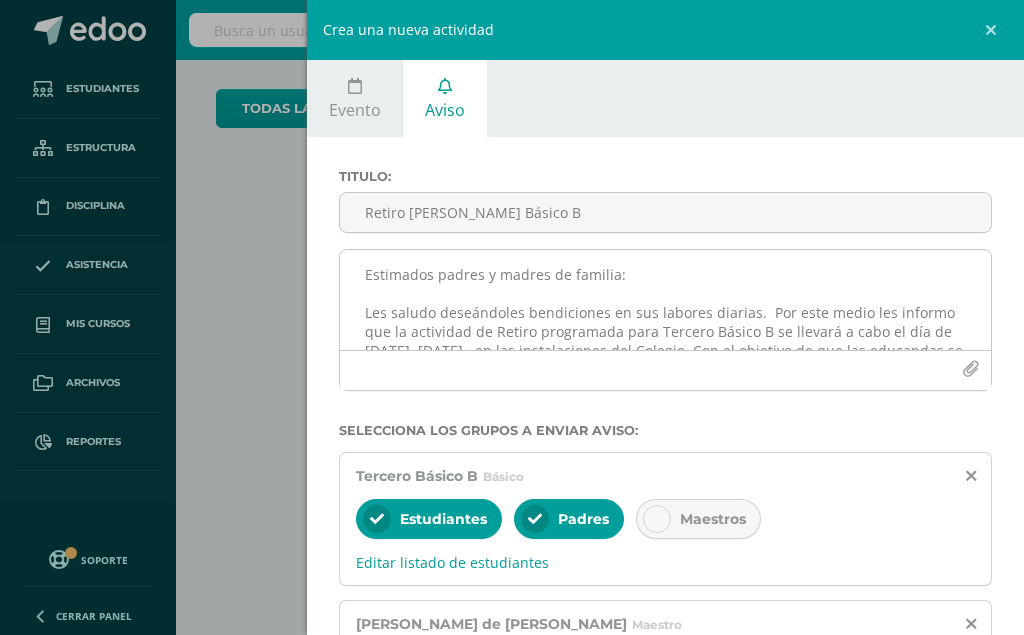 click on "Estimados padres y madres de familia:
Les saludo deseándoles bendiciones en sus labores diarias.  Por este medio les informo que la actividad de Retiro programada para Tercero Básico B se llevará a cabo el día de [DATE], [DATE],  en las instalaciones del Colegio. Con el objetivo de que las educandas se encuentren en nuestras instalaciones para mayor seguridad y evitar el traslado a la [GEOGRAPHIC_DATA].
Las indicaciones son las mismas en cuanto a vestuario y materiales, deben traer refacción y almuerzo, únicamente varía que la salida será a las 15:00 horas.
Si su hija utiliza bus de acercamiento este saldrá a la hora acostumbrada.
Agradecemos enormemente el apoyo para el crecimiento en la fe de su hija, saludos cordiales,
Dirección del Ciclo Básico" at bounding box center [665, 300] 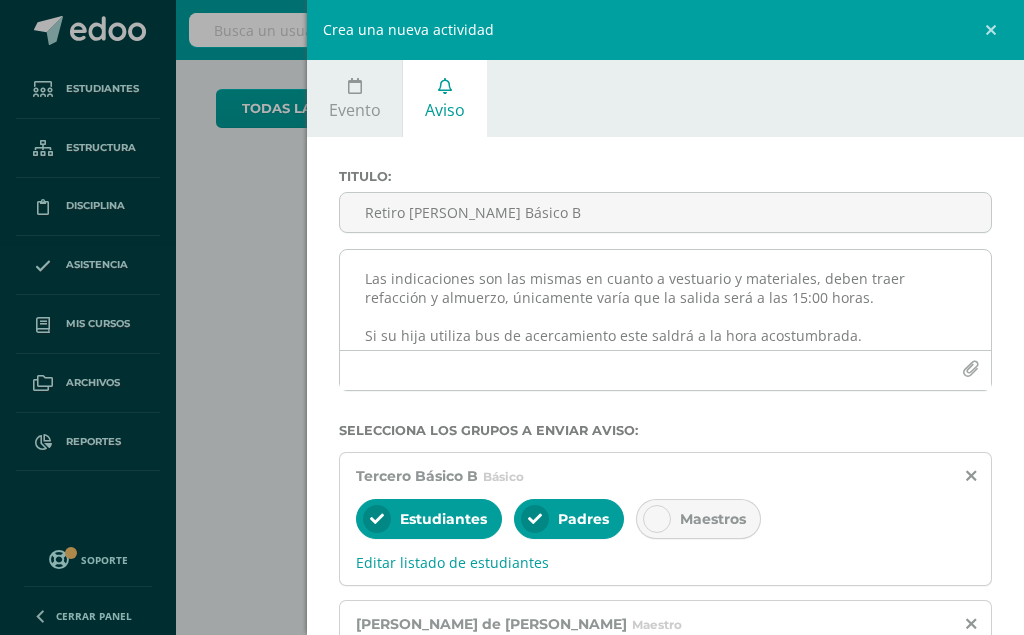 scroll, scrollTop: 157, scrollLeft: 0, axis: vertical 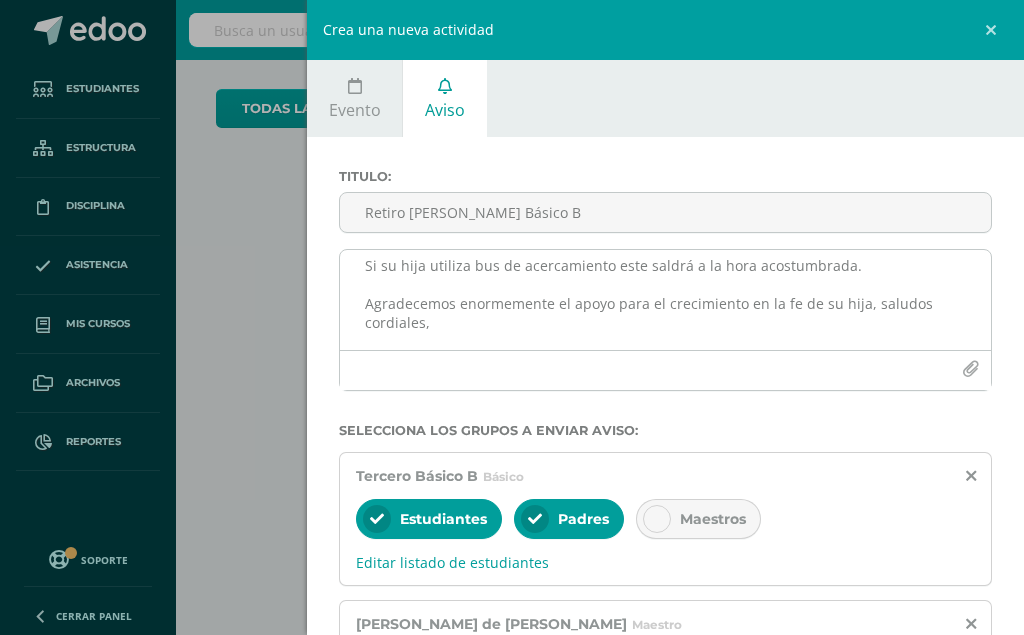 click on "Estimados padres y madres de familia:
Les saludo deseándoles bendiciones en sus labores diarias.  Por este medio les informamos que la actividad de Retiro programada para Tercero Básico B se llevará a cabo el día de [DATE], [DATE],  en las instalaciones del Colegio. Con el objetivo de que las educandas se encuentren en nuestras instalaciones para mayor seguridad y evitar el traslado a la [GEOGRAPHIC_DATA].
Las indicaciones son las mismas en cuanto a vestuario y materiales, deben traer refacción y almuerzo, únicamente varía que la salida será a las 15:00 horas.
Si su hija utiliza bus de acercamiento este saldrá a la hora acostumbrada.
Agradecemos enormemente el apoyo para el crecimiento en la fe de su hija, saludos cordiales,
Dirección del Ciclo Básico" at bounding box center (665, 300) 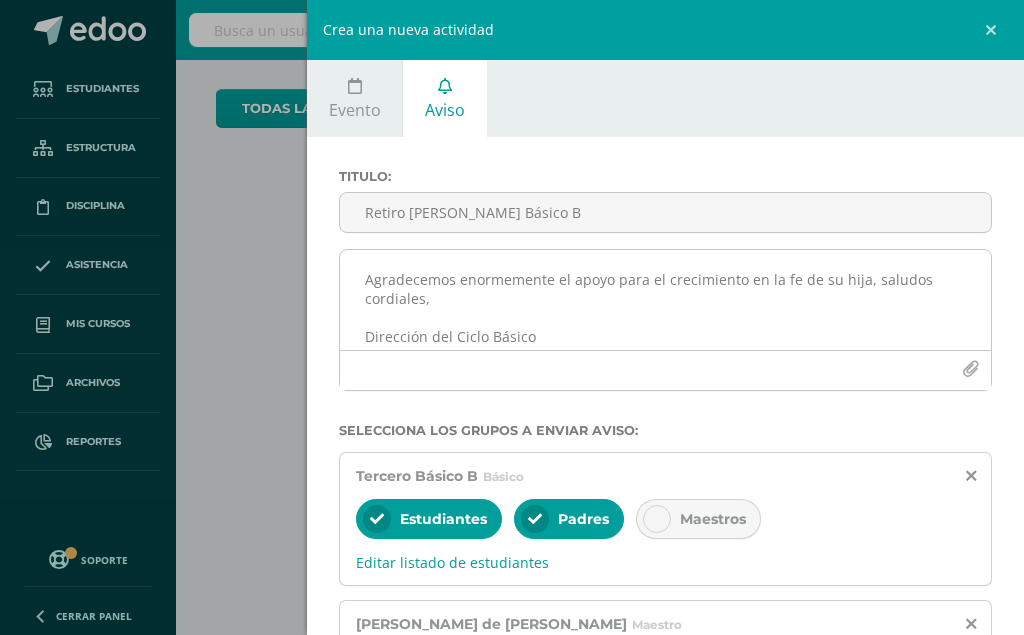 scroll, scrollTop: 253, scrollLeft: 0, axis: vertical 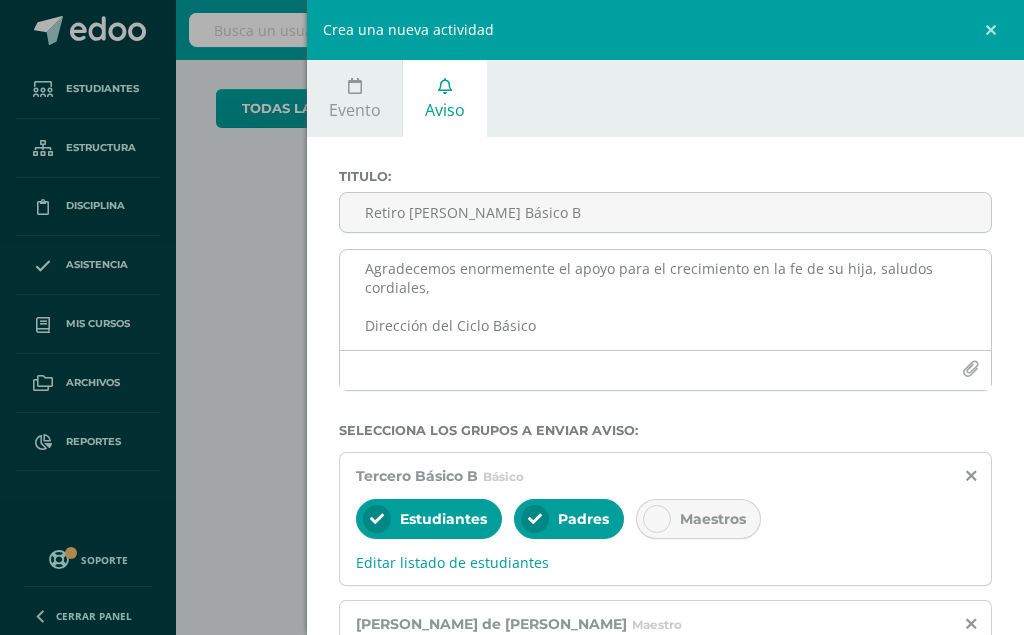 drag, startPoint x: 865, startPoint y: 266, endPoint x: 904, endPoint y: 282, distance: 42.154476 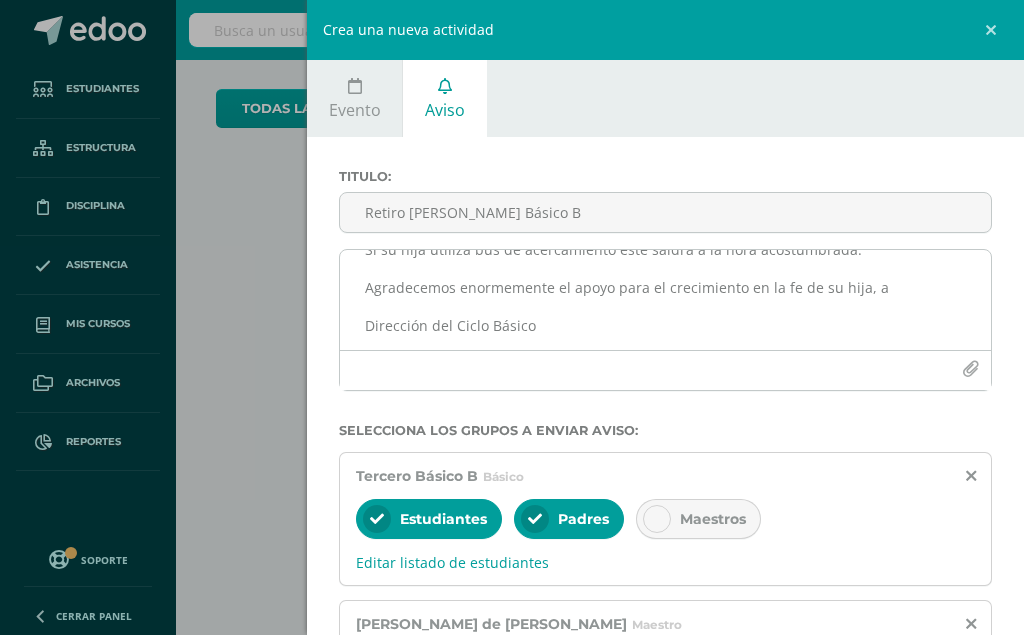 scroll, scrollTop: 234, scrollLeft: 0, axis: vertical 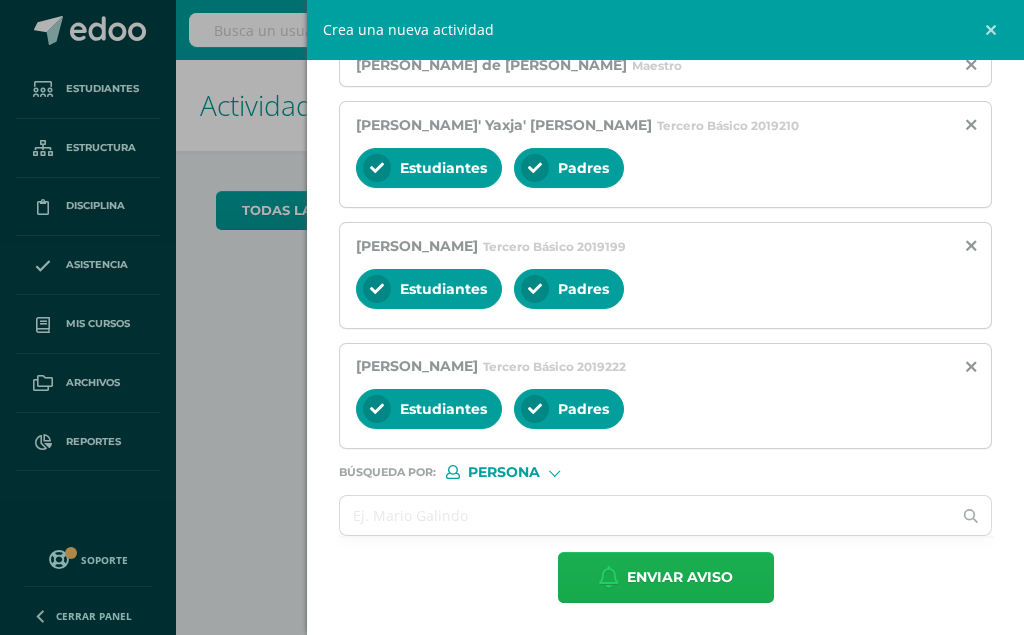 type on "Estimados padres y madres de familia:
Les saludo deseándoles bendiciones en sus labores diarias.  Por este medio les informamos que la actividad de Retiro programada para Tercero Básico B se llevará a cabo el día de [DATE], [DATE],  en las instalaciones del Colegio. Con el objetivo de que las educandas se encuentren en nuestras instalaciones para mayor seguridad y evitar el traslado a la [GEOGRAPHIC_DATA].
Las indicaciones son las mismas en cuanto a vestuario y materiales, deben traer refacción y almuerzo, únicamente varía que la salida será a las 15:00 horas.
Si su hija utiliza bus de acercamiento éste saldrá a la hora acostumbrada.
Agradecemos enormemente el apoyo para el crecimiento en la fe de su hija, atentamente,
Dirección del Ciclo Básico" 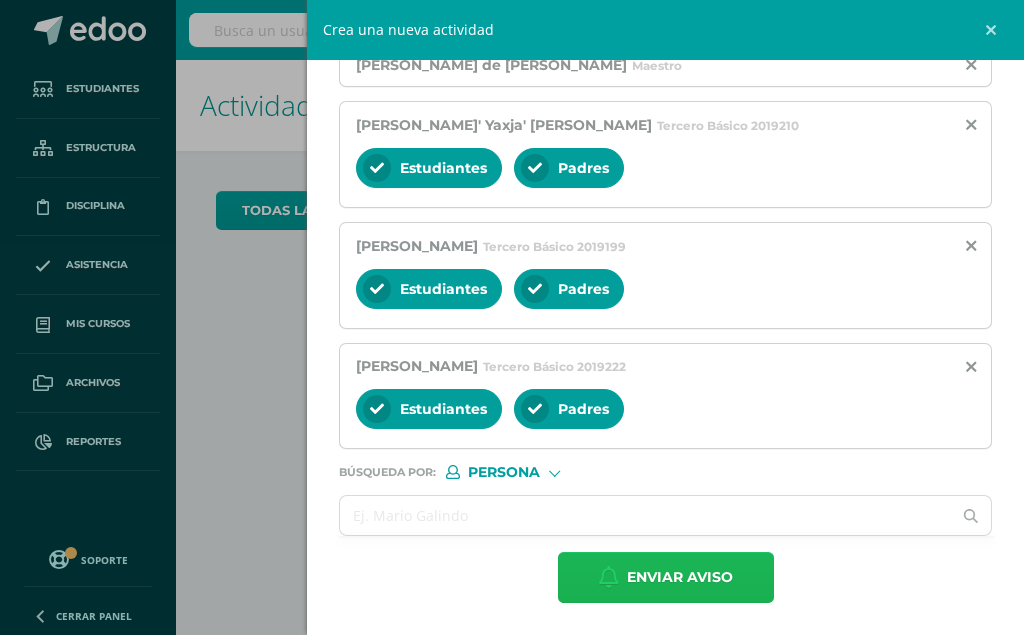 click on "Enviar aviso" at bounding box center (680, 577) 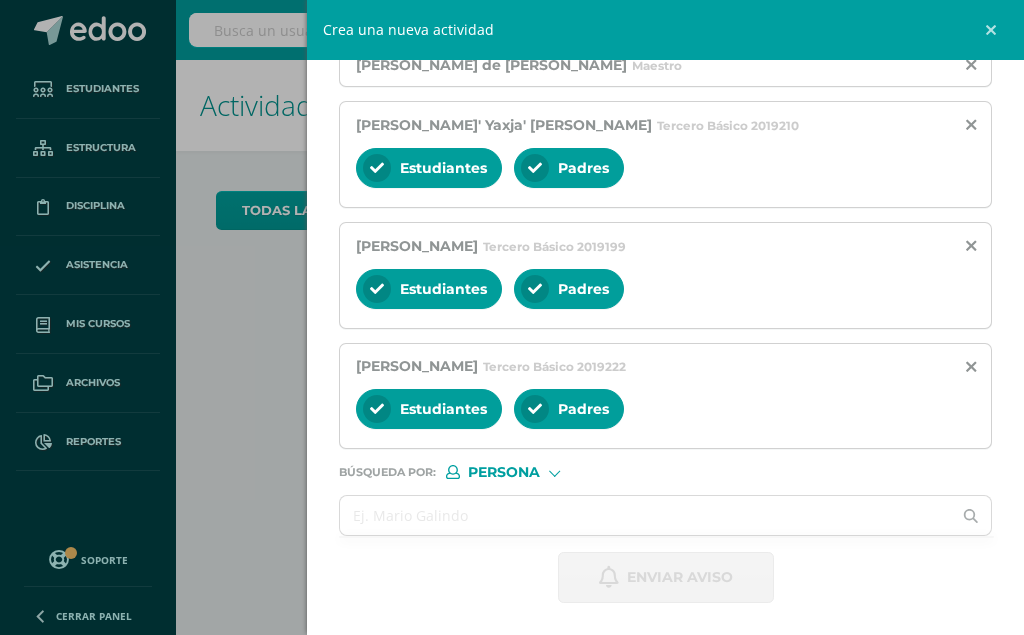 scroll, scrollTop: 0, scrollLeft: 0, axis: both 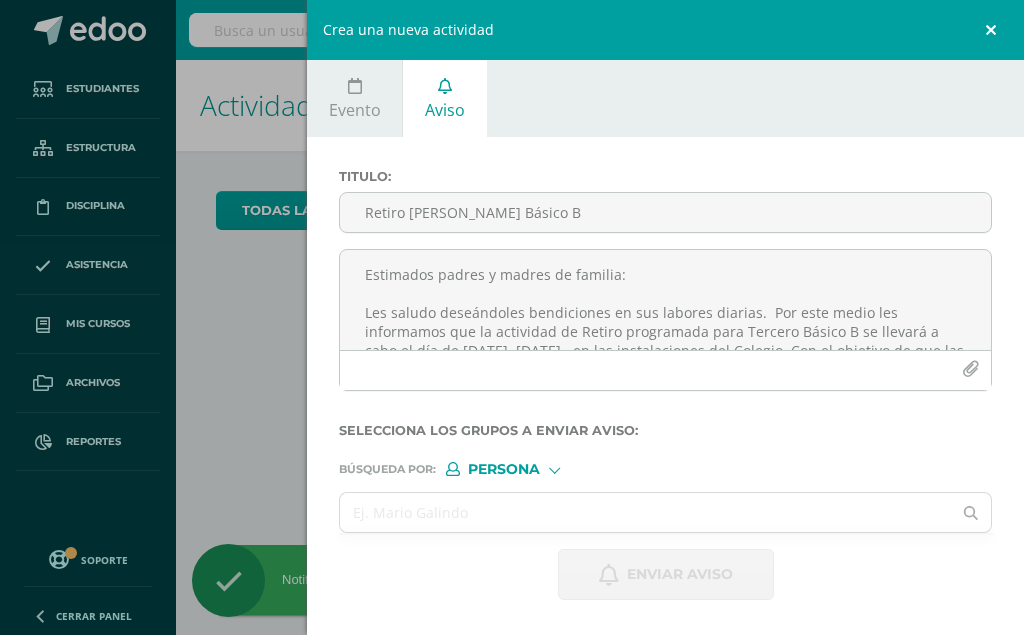 click at bounding box center (994, 30) 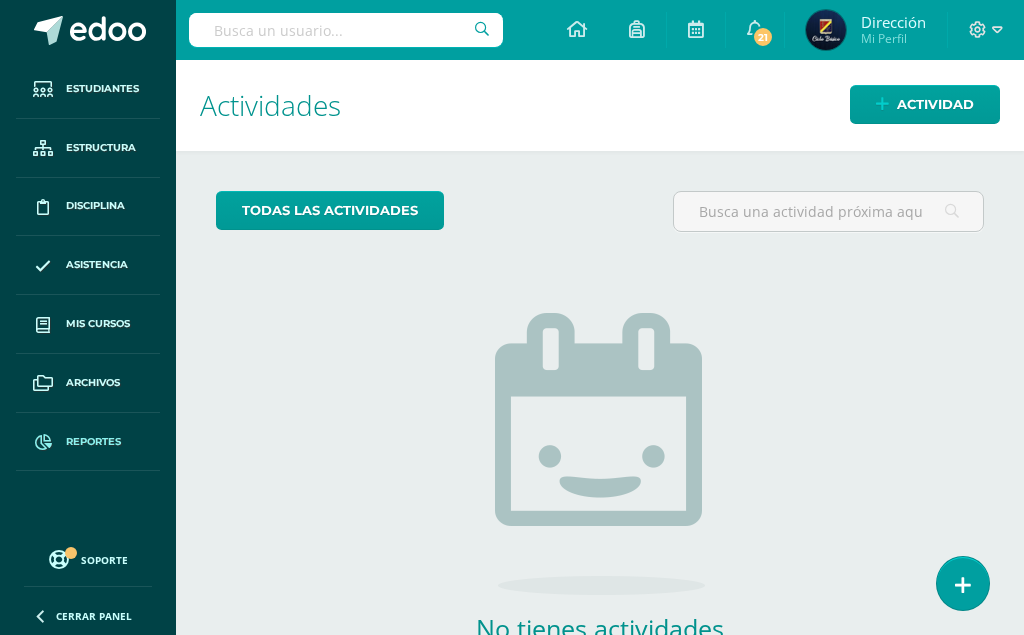 click on "Reportes" at bounding box center [88, 442] 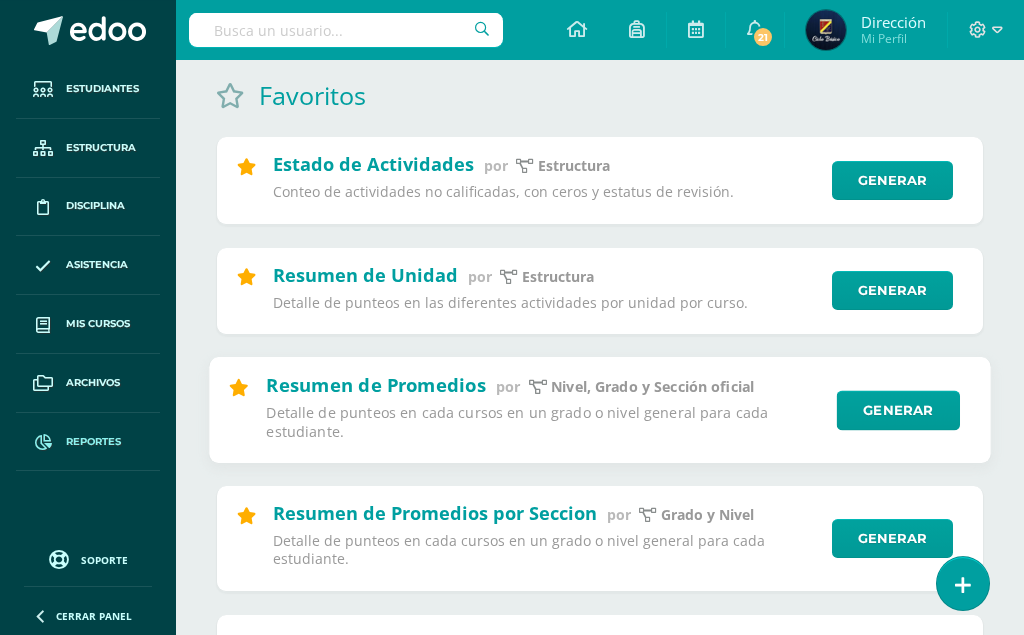 scroll, scrollTop: 204, scrollLeft: 0, axis: vertical 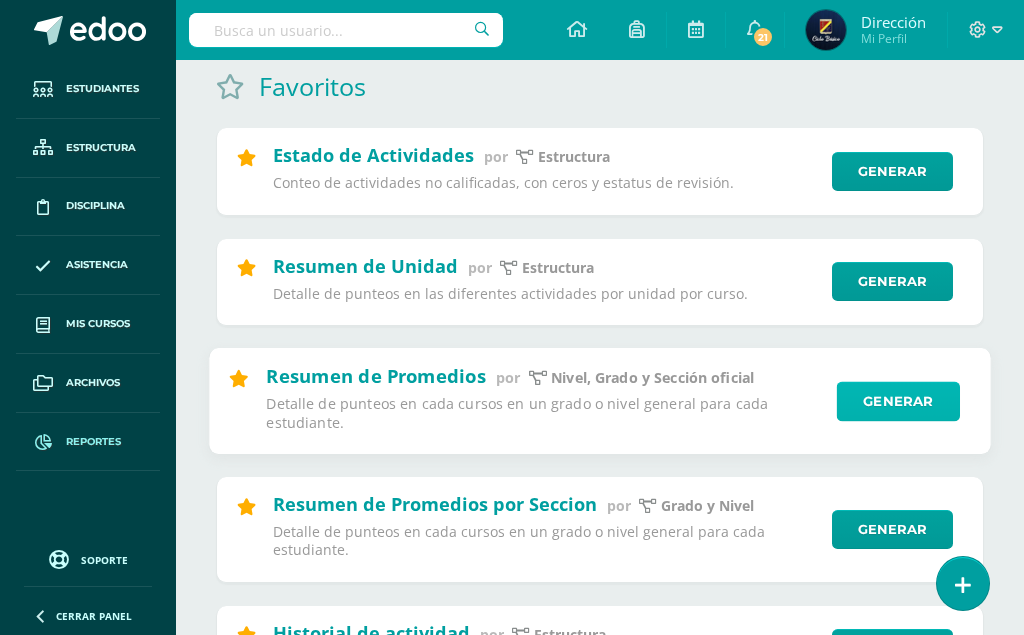 click on "Generar" at bounding box center (898, 401) 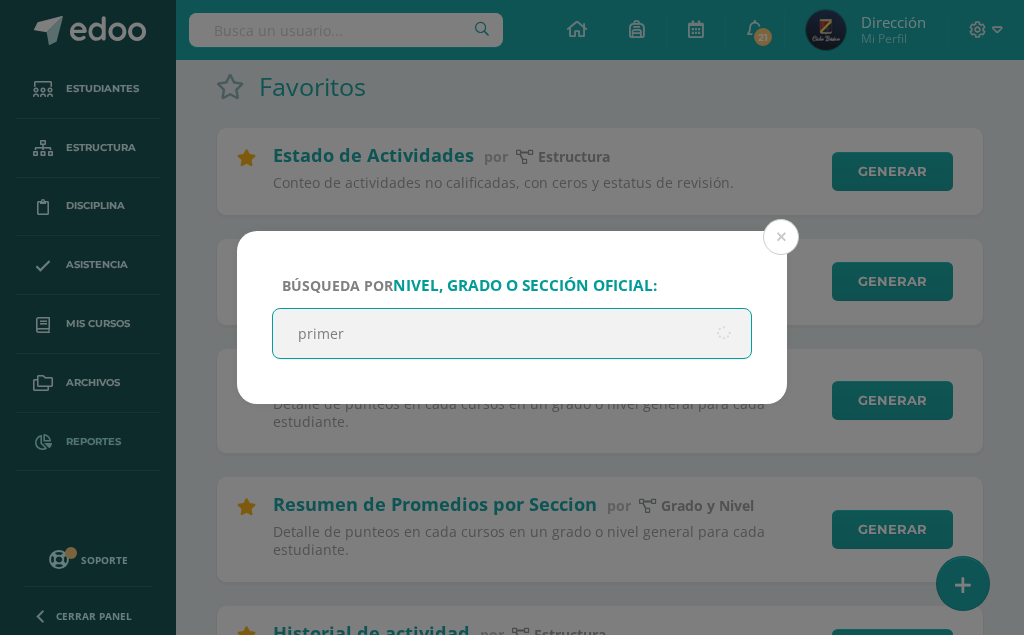 type on "primero" 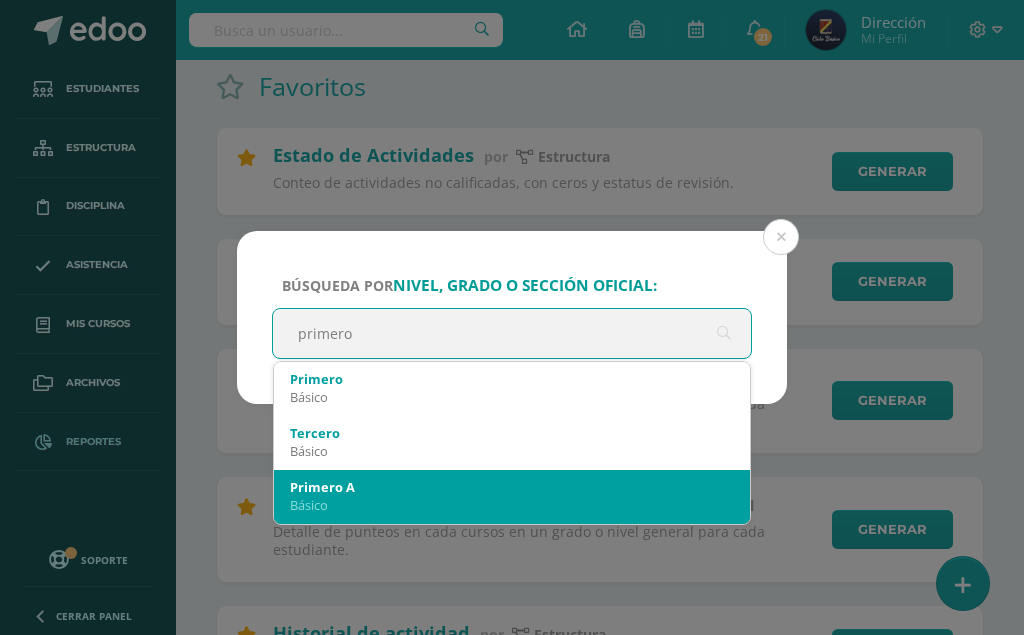 click on "Básico" at bounding box center [512, 505] 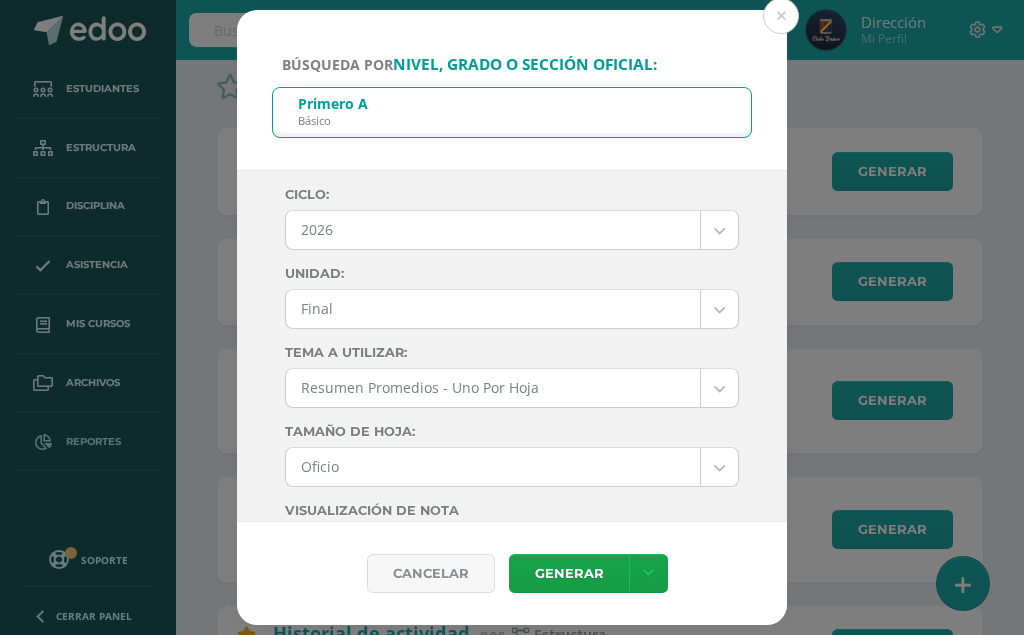 click on "Búsqueda por  nivel, grado o sección oficial:
Primero A Básico
primero
Ciclo:
2026
2026
2025
2024
2023
2022
2021
2020
Unidad:
Final
Final
Tema a Utilizar:
Resumen Promedios - Uno Por Hoja
---------
Resumen Promedios - Uno Por Hoja
Tamaño de hoja:
Oficio
Oficio
Carta
Visualización de Nota
---------
---------
Escala: Actitudinal - text
Escala: Figurillas prepri - image
Escala: Notas preprimaria - text
Escala: ActitudinaImg - image" at bounding box center [512, 3878] 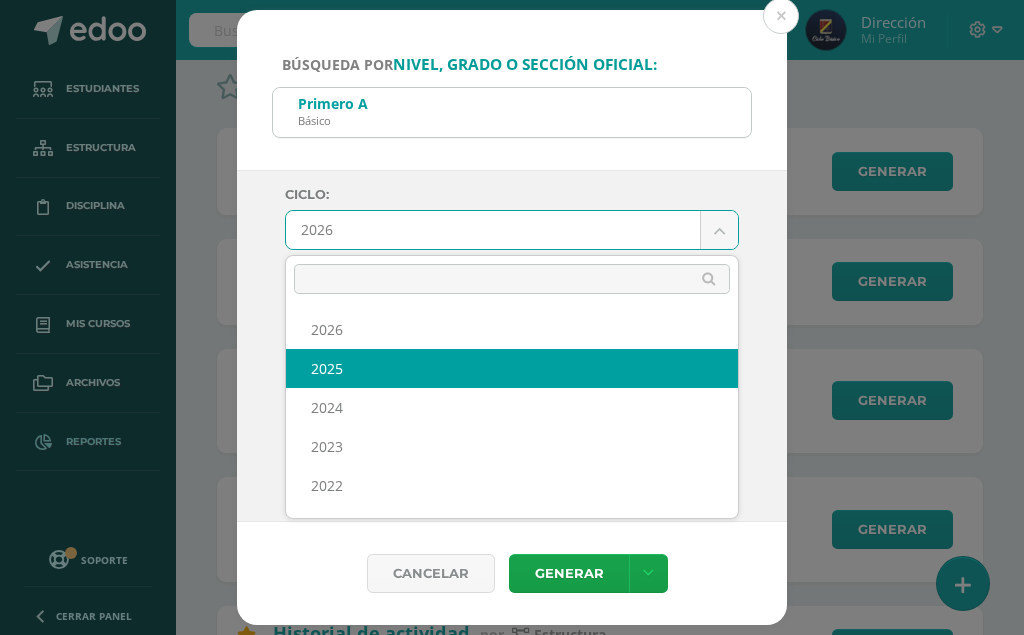 drag, startPoint x: 469, startPoint y: 366, endPoint x: 487, endPoint y: 362, distance: 18.439089 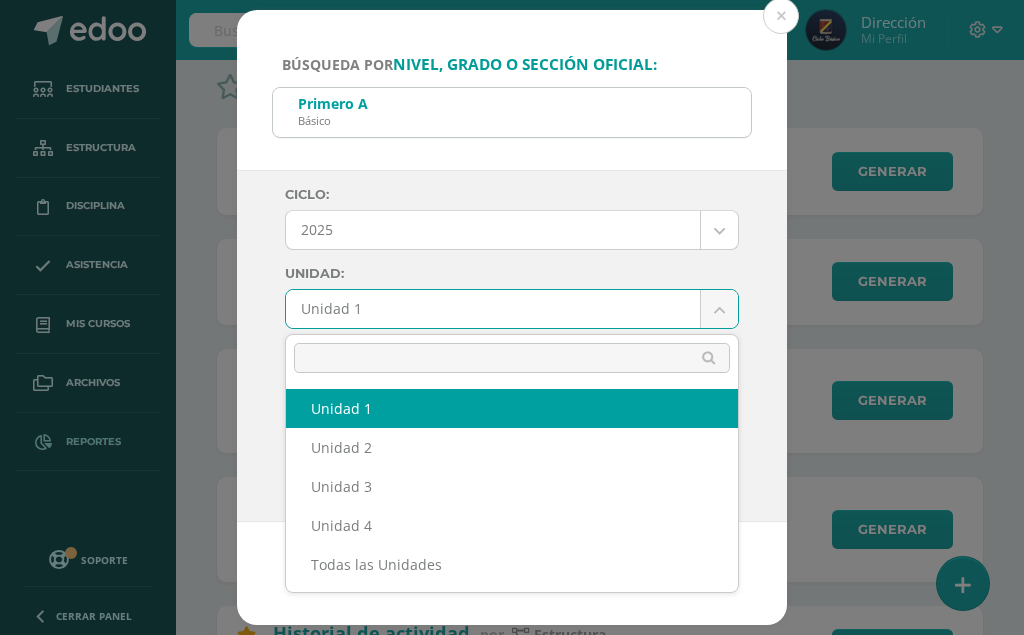 click on "Búsqueda por  nivel, grado o sección oficial:
Primero A Básico
primero
Ciclo:
2025
2026
2025
2024
2023
2022
2021
2020
Unidad:
Unidad 1     Unidad 1 Unidad 2 Unidad 3 Unidad 4 Todas las Unidades
Tema a Utilizar:
Resumen Promedios - Uno Por Hoja
---------
Resumen Promedios - Uno Por Hoja
Tamaño de hoja:
Oficio
Oficio
Carta
Visualización de Nota
---------
---------
Escala: Actitudinal - text
Escala: Figurillas prepri - image
Escala: Notas preprimaria - text" at bounding box center [512, 3878] 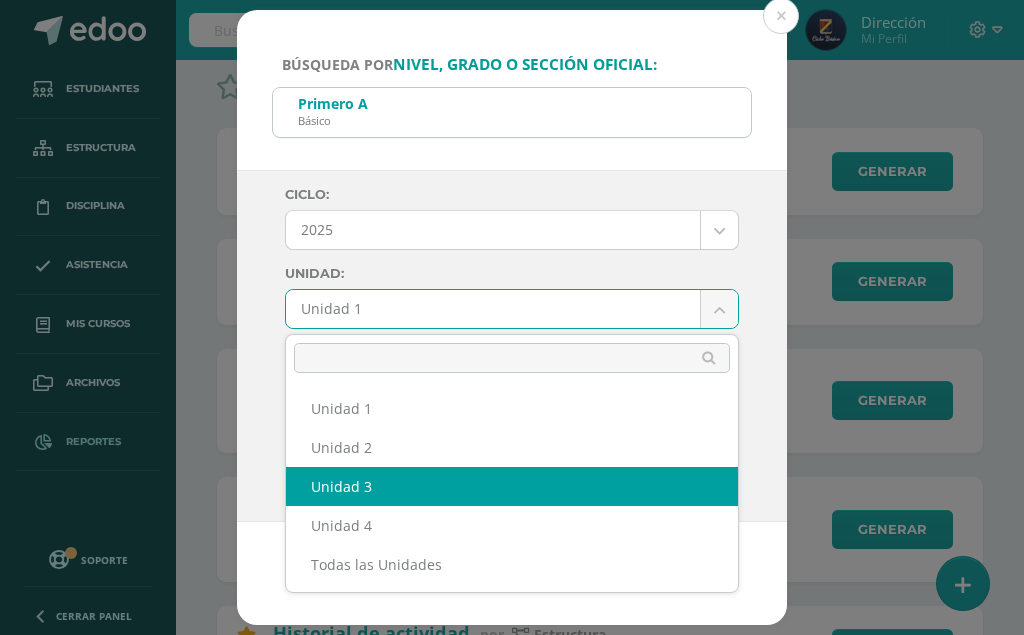 select on "Unidad 3" 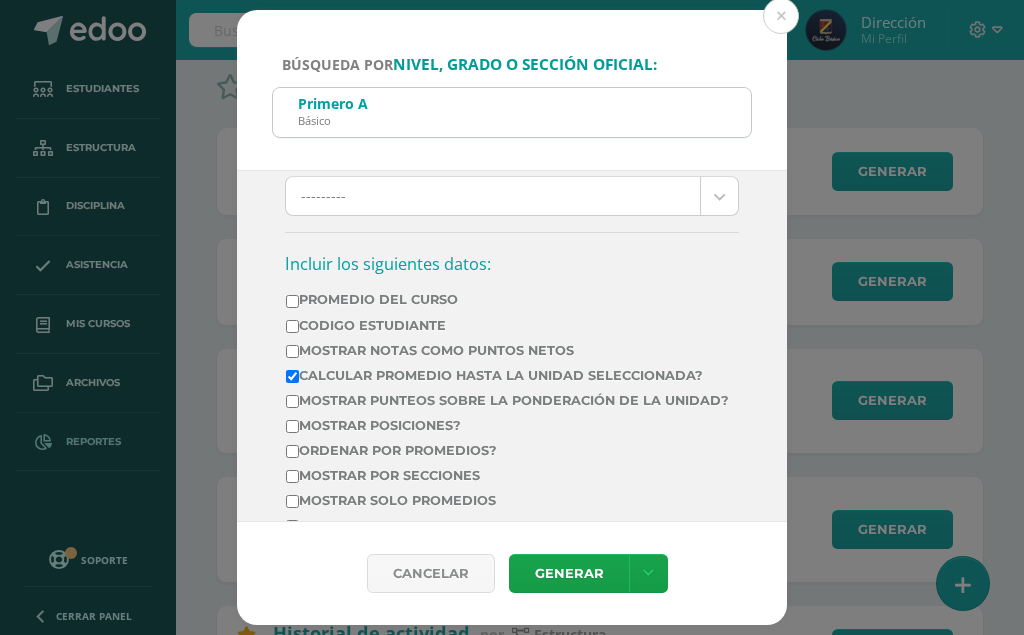 scroll, scrollTop: 684, scrollLeft: 0, axis: vertical 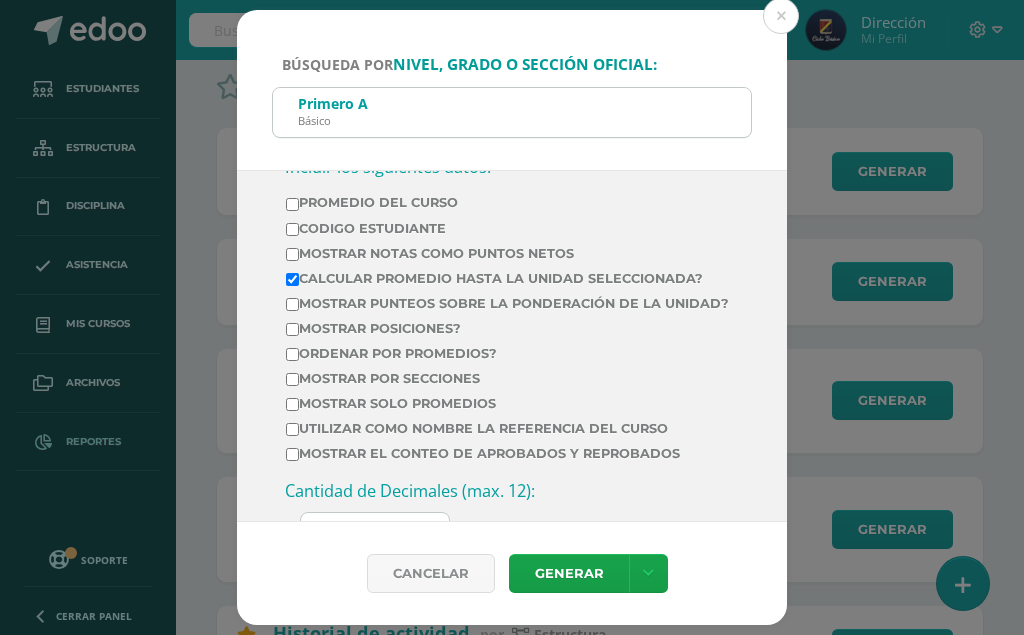 click on "Calcular promedio hasta la unidad seleccionada?" at bounding box center (292, 279) 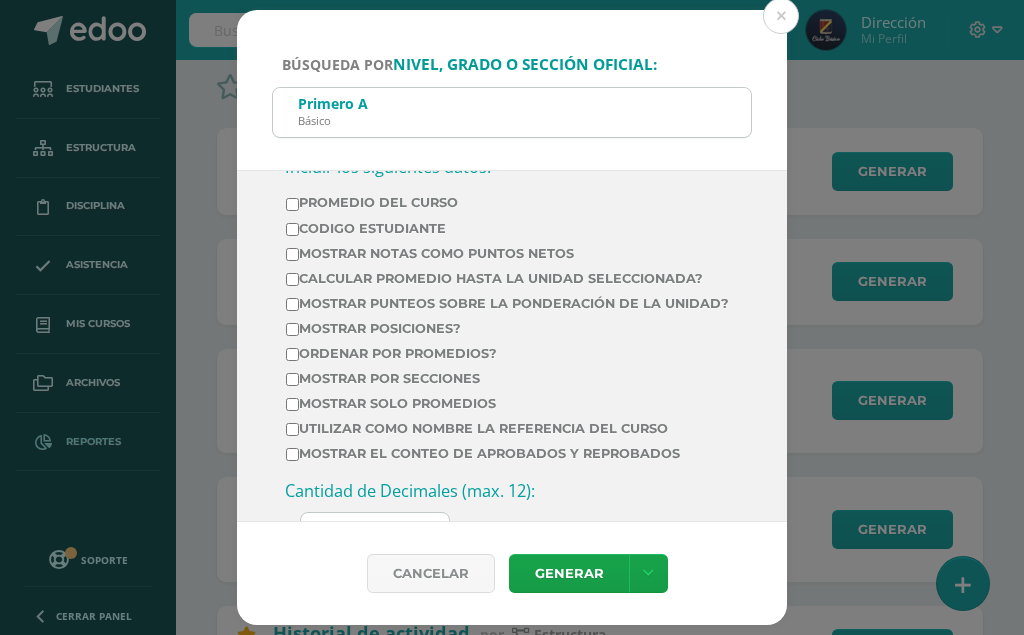 click on "Promedio del Curso" at bounding box center [292, 204] 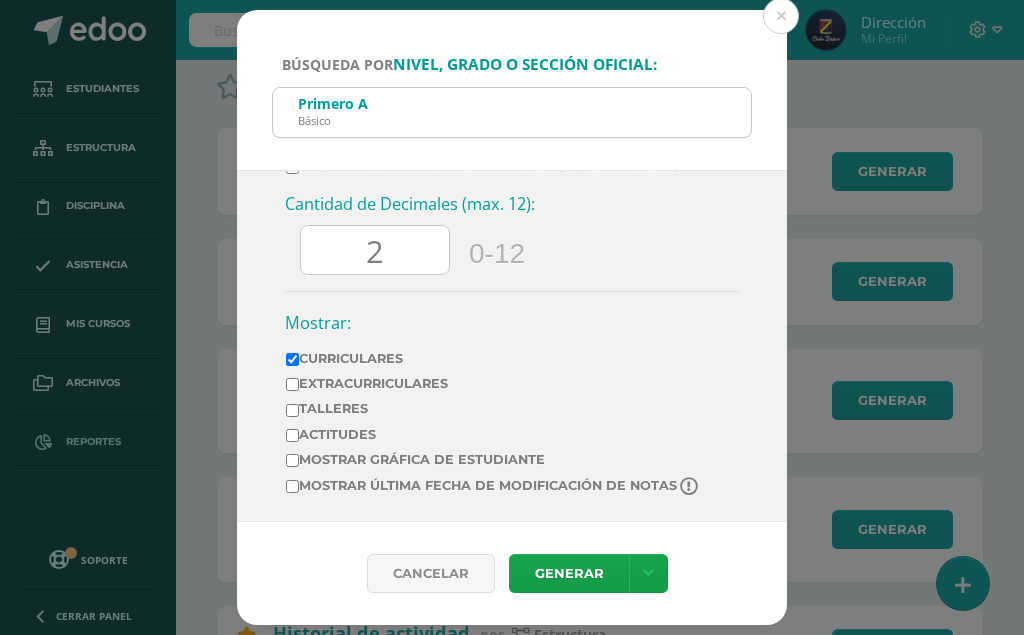 scroll, scrollTop: 982, scrollLeft: 0, axis: vertical 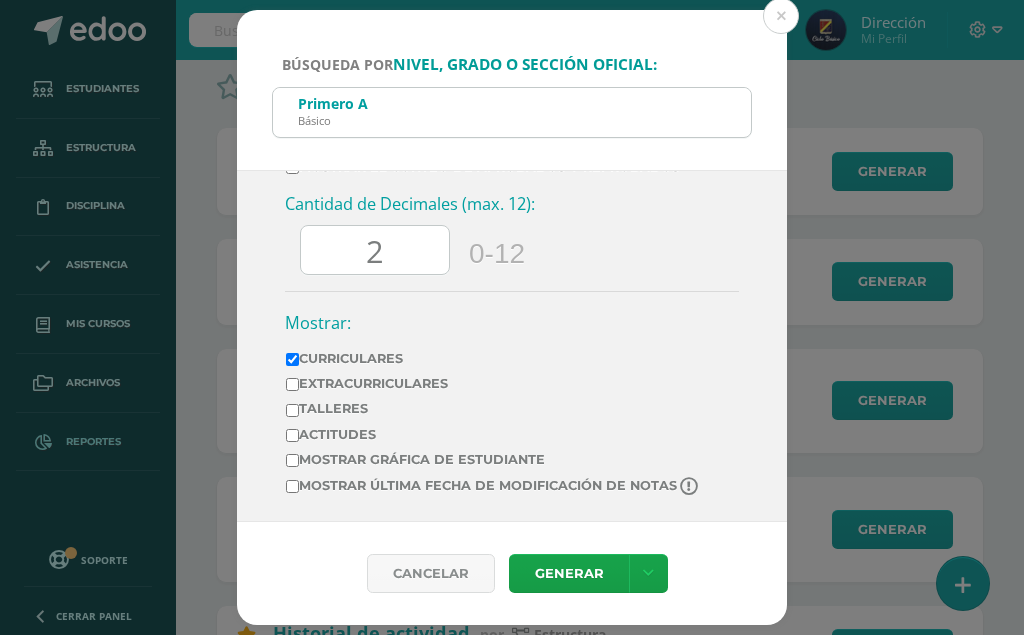 drag, startPoint x: 381, startPoint y: 246, endPoint x: 314, endPoint y: 246, distance: 67 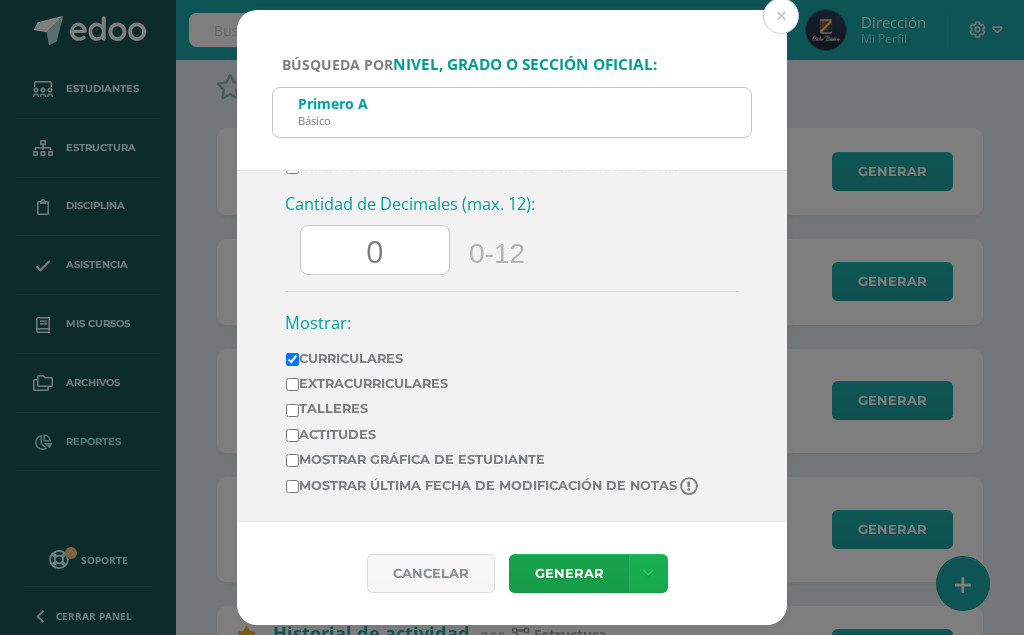 type on "0" 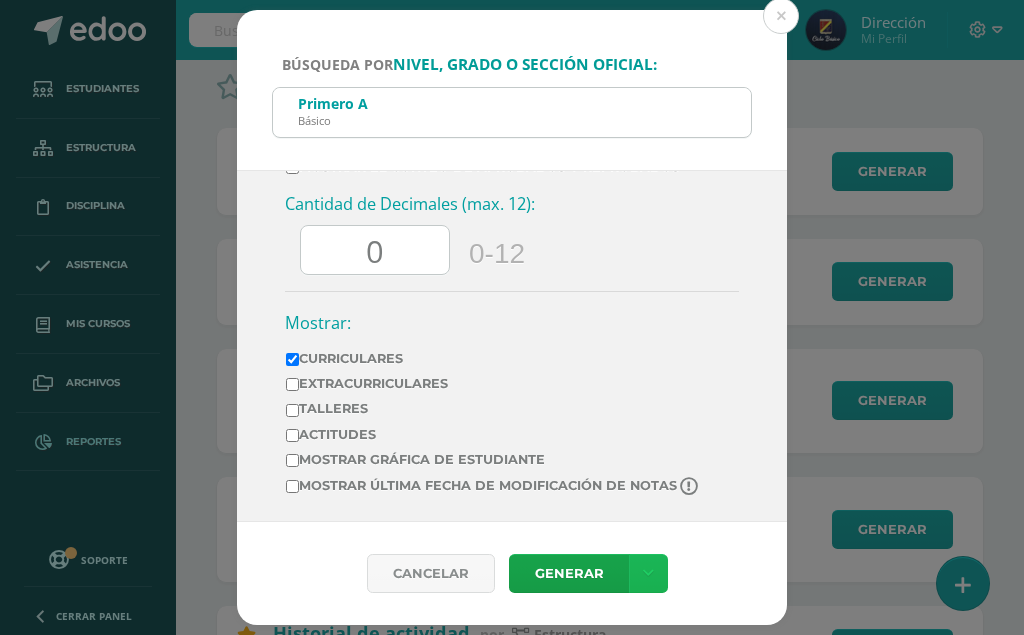 click at bounding box center (648, 573) 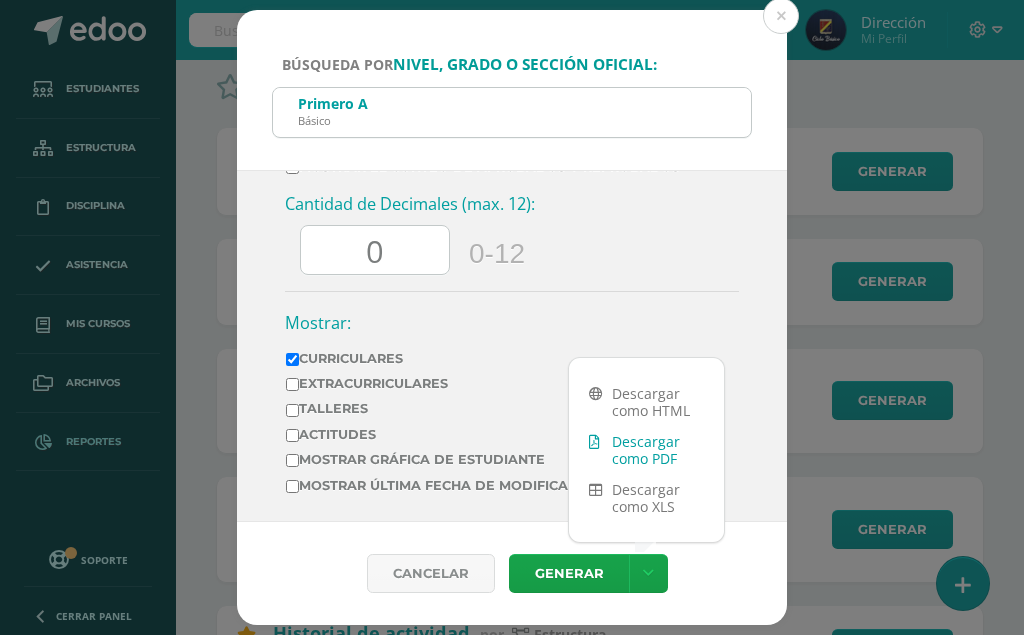 click on "Descargar como PDF" at bounding box center (646, 450) 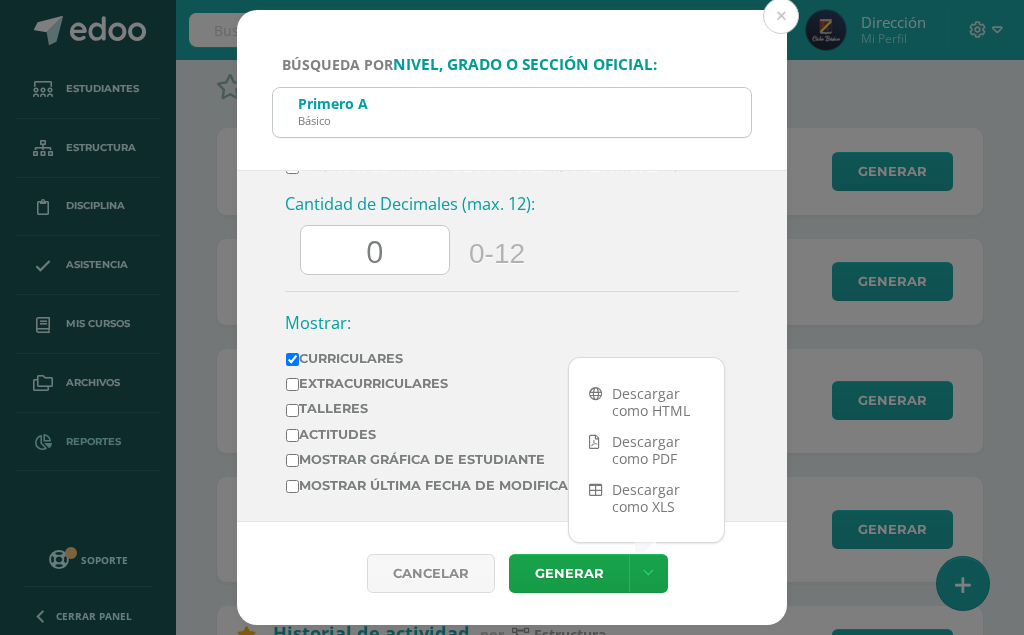 click on "Primero A Básico" at bounding box center [512, 110] 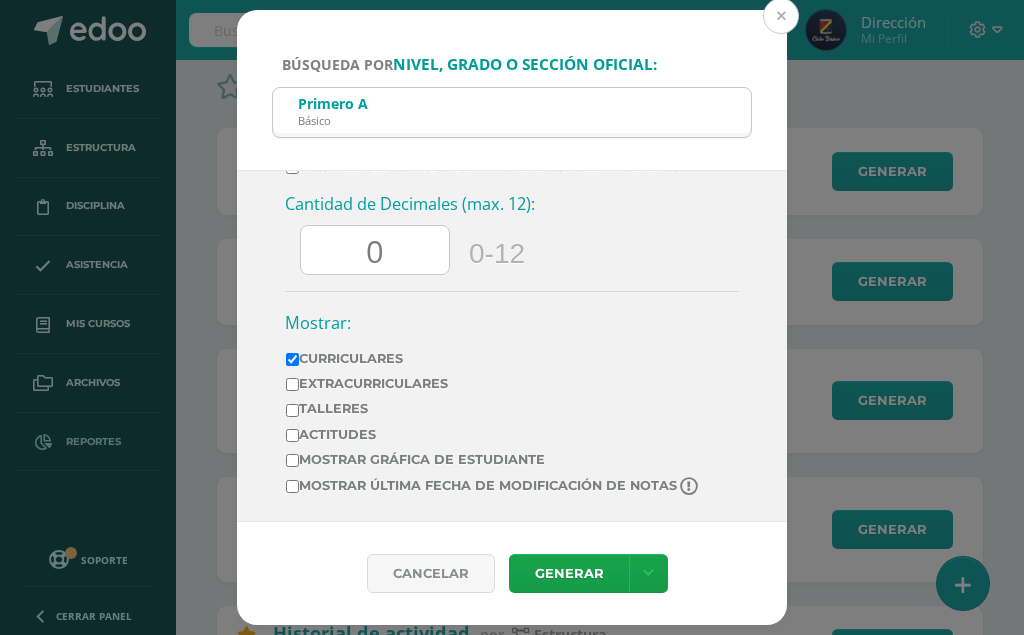 click at bounding box center (781, 16) 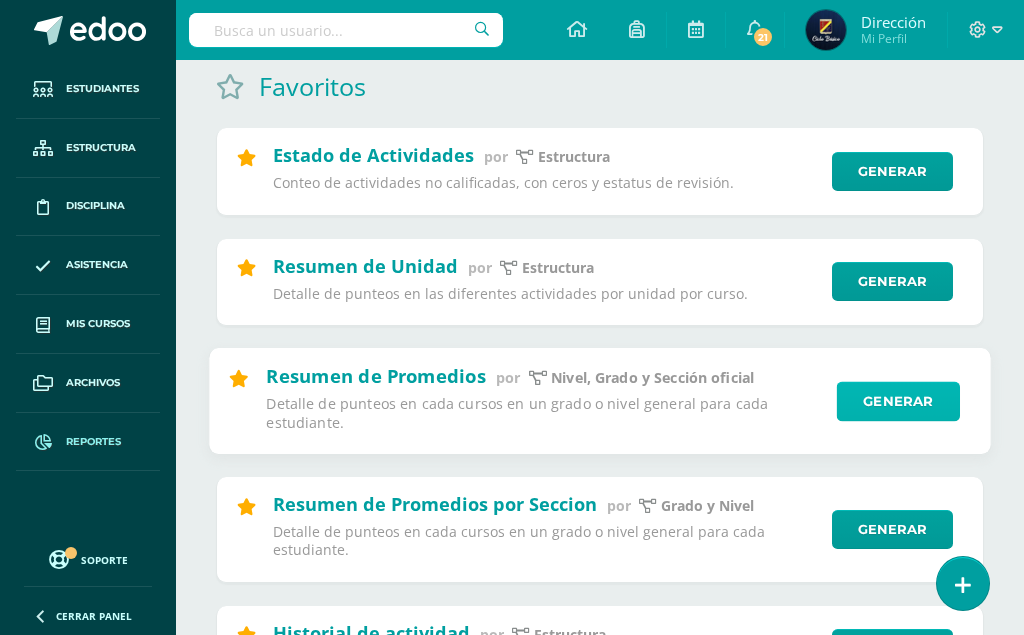 click on "Generar" at bounding box center [898, 401] 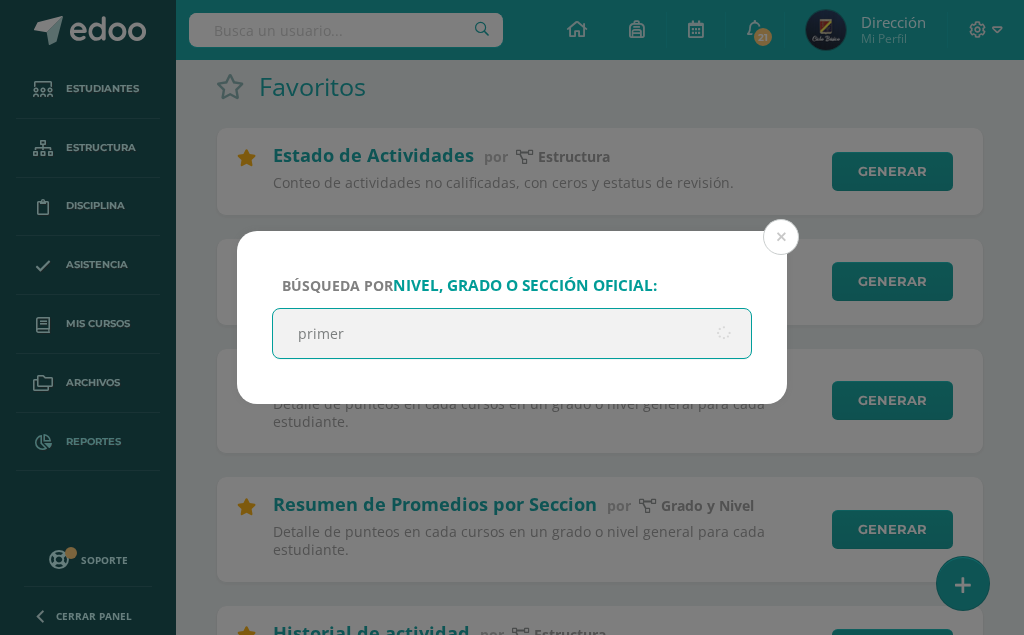 type on "primero" 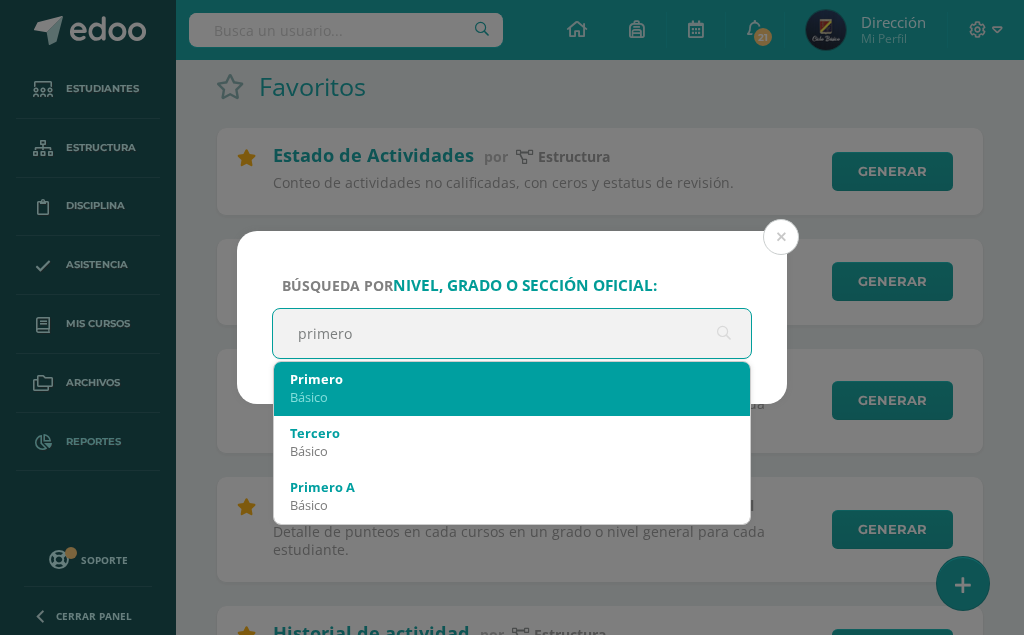 scroll, scrollTop: 114, scrollLeft: 0, axis: vertical 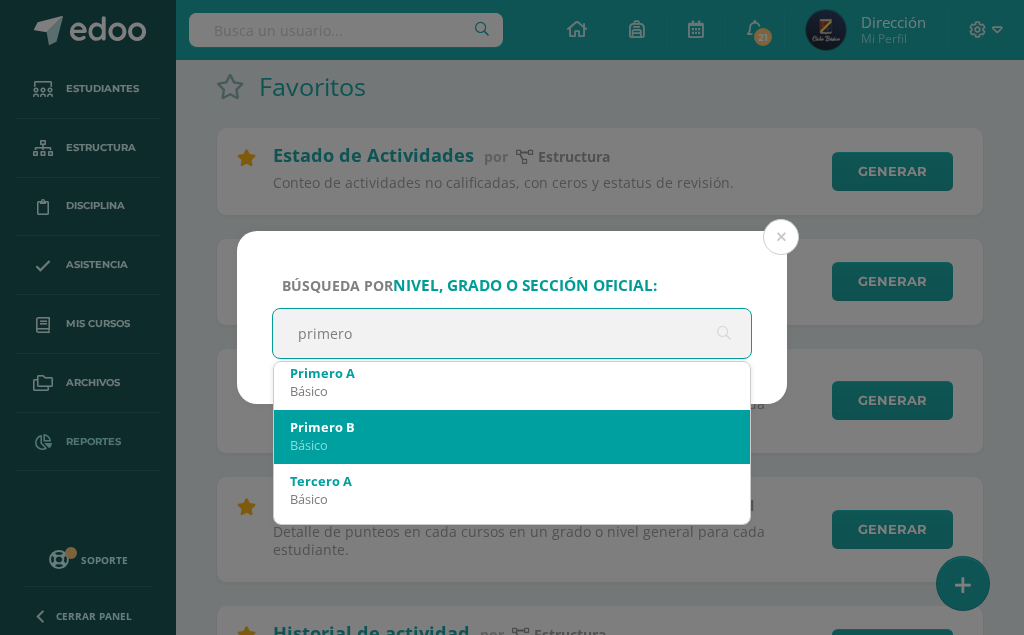 click on "Primero B Básico" at bounding box center [512, 436] 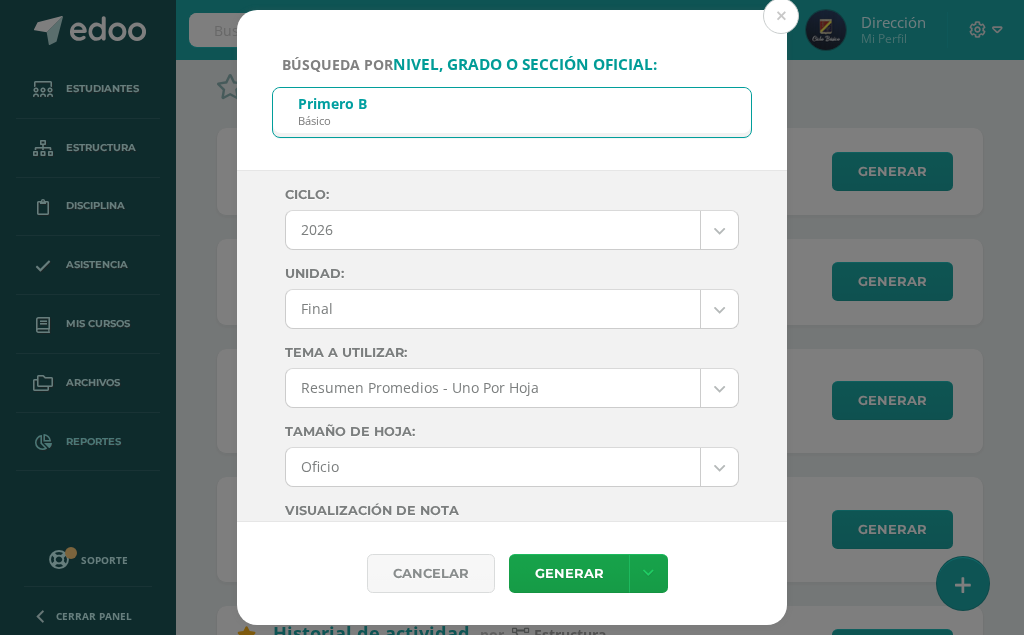 click on "Búsqueda por  nivel, grado o sección oficial:
Primero B Básico
primero
Ciclo:
2026
2026
2025
2024
2023
2022
2021
2020
Unidad:
Final
Final
Tema a Utilizar:
Resumen Promedios - Uno Por Hoja
---------
Resumen Promedios - Uno Por Hoja
Tamaño de hoja:
Oficio
Oficio
Carta
Visualización de Nota
---------
---------
Escala: Actitudinal - text
Escala: Figurillas prepri - image
Escala: Notas preprimaria - text
Escala: ActitudinaImg - image" at bounding box center [512, 3878] 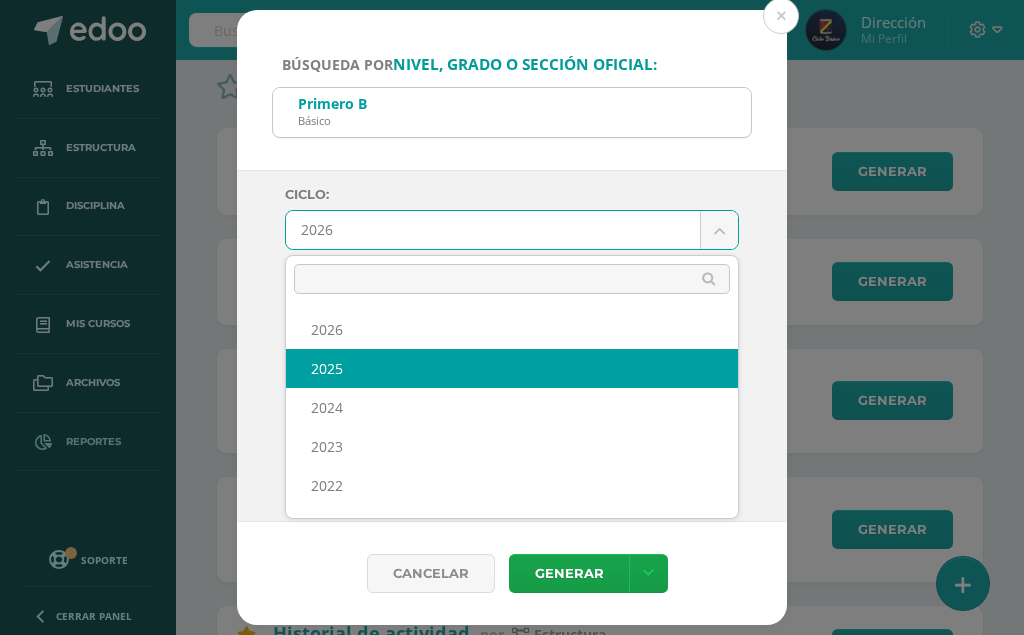 select on "6" 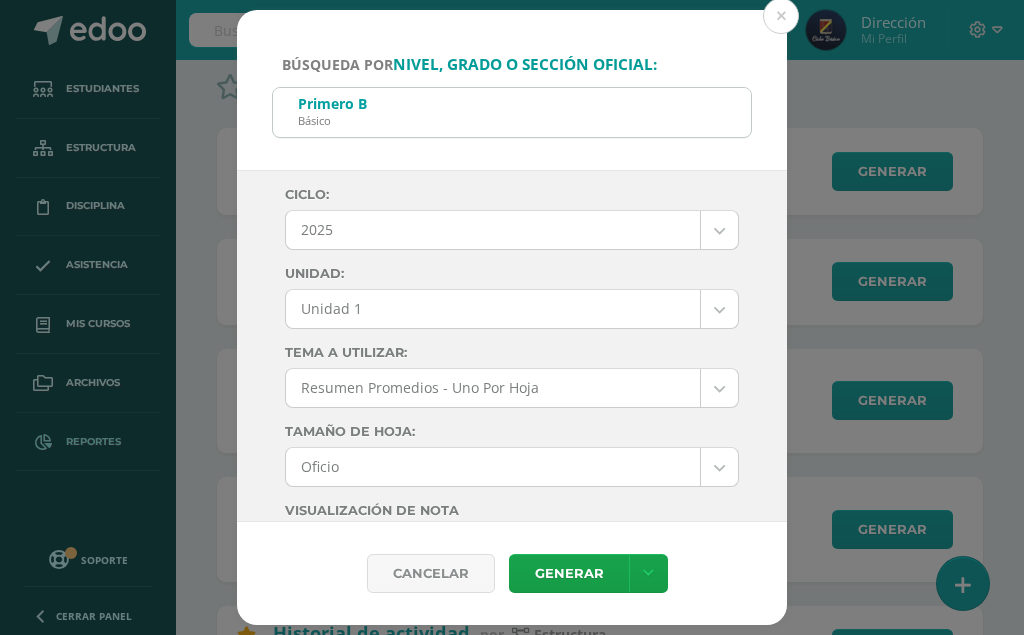click on "Búsqueda por  nivel, grado o sección oficial:
Primero B Básico
primero
Ciclo:
2025
2026
2025
2024
2023
2022
2021
2020
Unidad:
Unidad 1                             Unidad 1 Unidad 2 Unidad 3 Unidad 4 Todas las Unidades
Tema a Utilizar:
Resumen Promedios - Uno Por Hoja
---------
Resumen Promedios - Uno Por Hoja
Tamaño de hoja:
Oficio
Oficio
Carta
Visualización de Nota
---------
---------
Escala: Actitudinal - text
Escala: Figurillas prepri - image
2" at bounding box center [512, 3878] 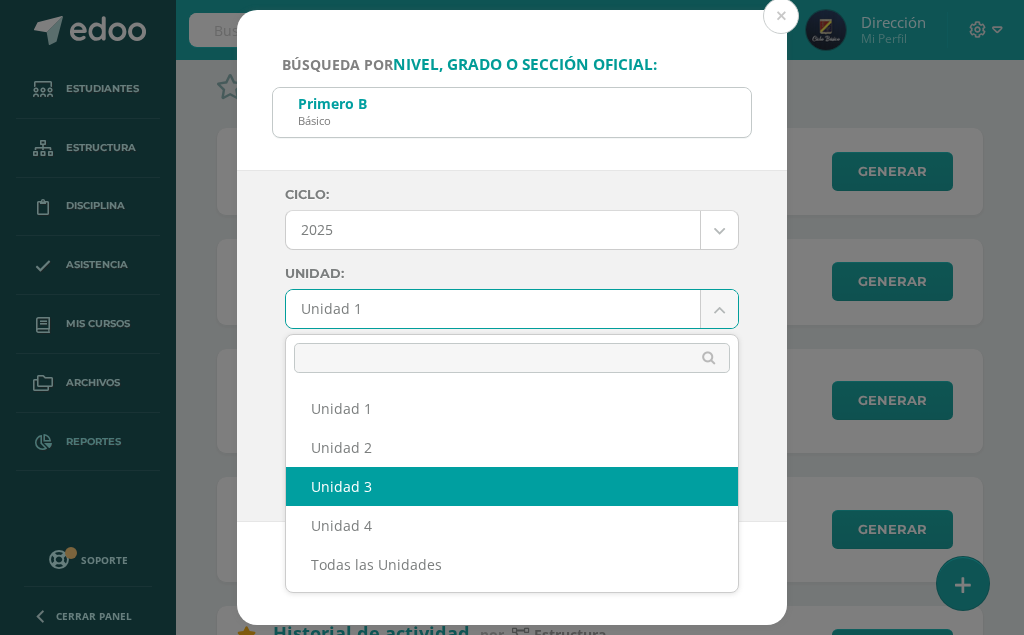 select on "Unidad 3" 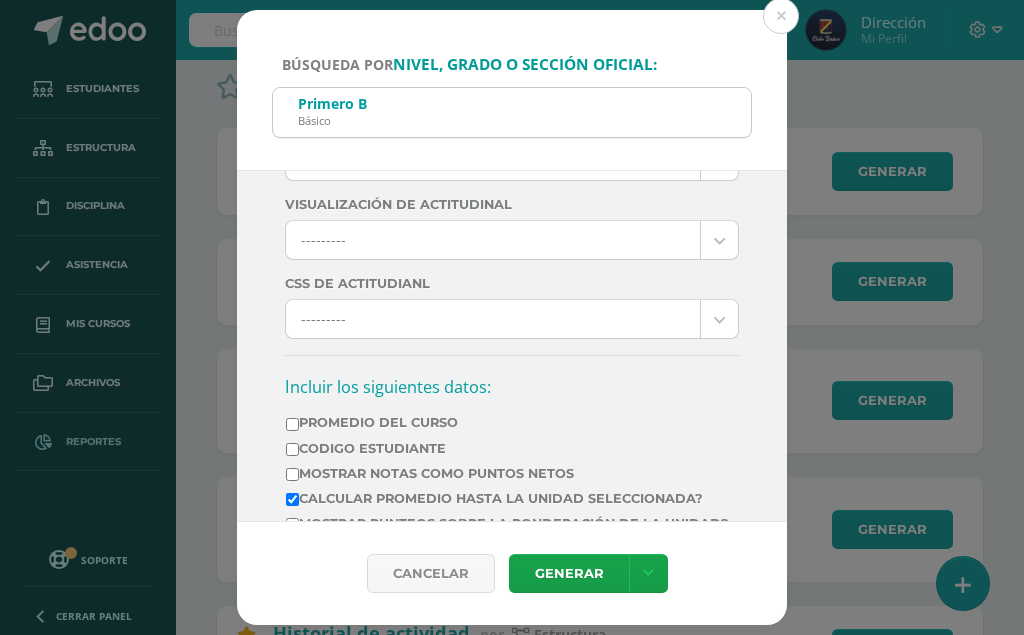 scroll, scrollTop: 570, scrollLeft: 0, axis: vertical 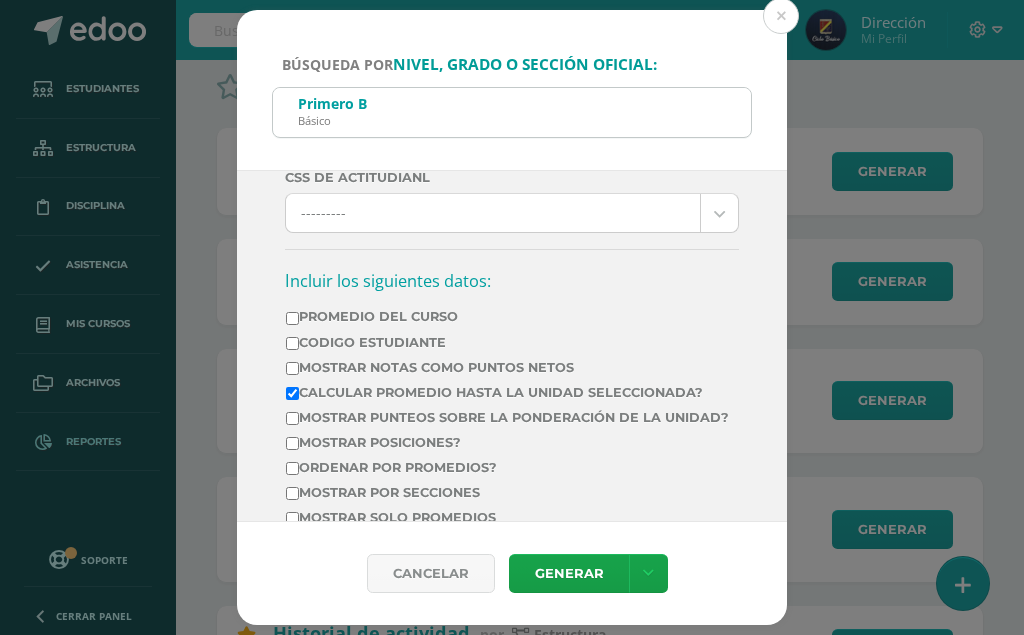 click on "Calcular promedio hasta la unidad seleccionada?" at bounding box center [292, 393] 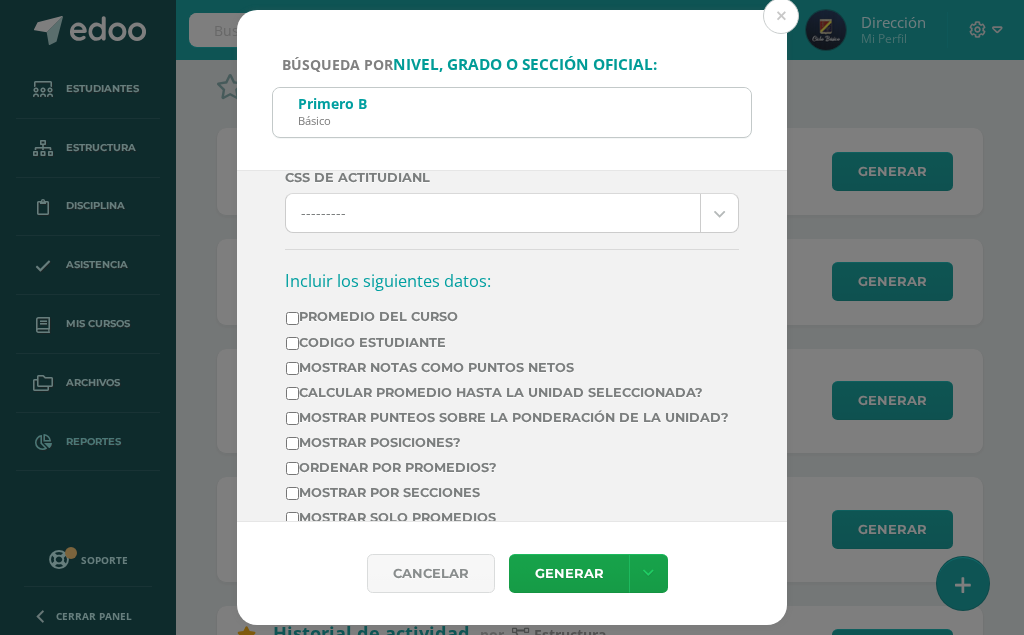click on "Promedio del Curso" at bounding box center (292, 318) 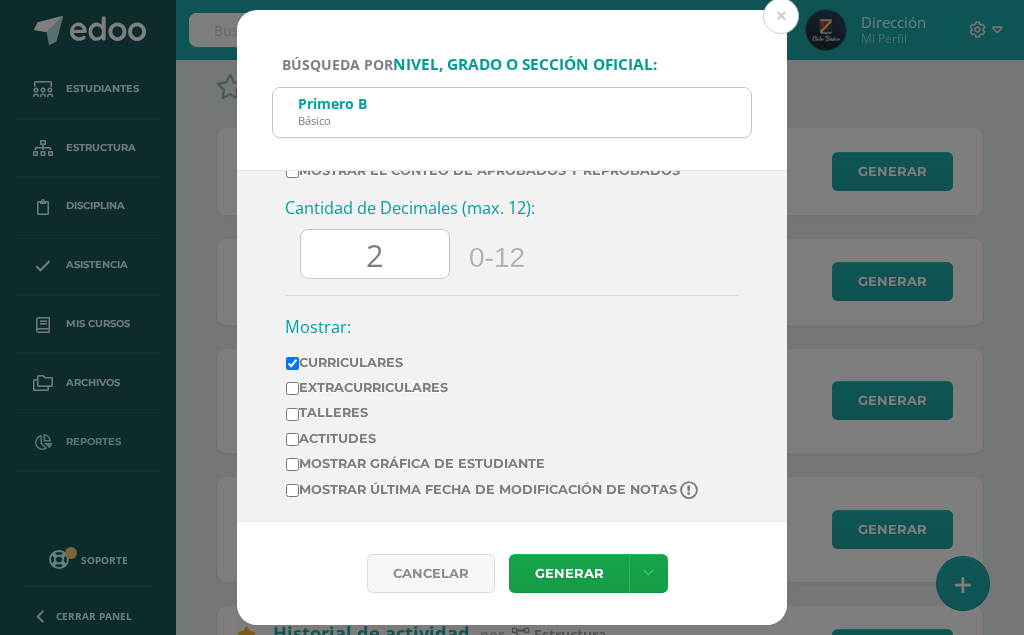 scroll, scrollTop: 982, scrollLeft: 0, axis: vertical 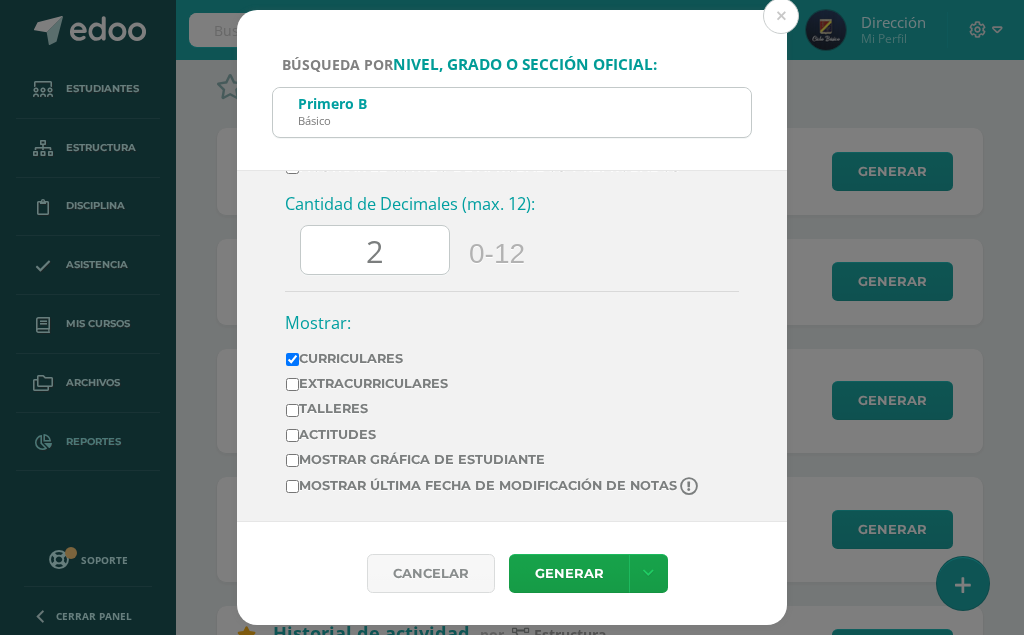 drag, startPoint x: 375, startPoint y: 249, endPoint x: 343, endPoint y: 250, distance: 32.01562 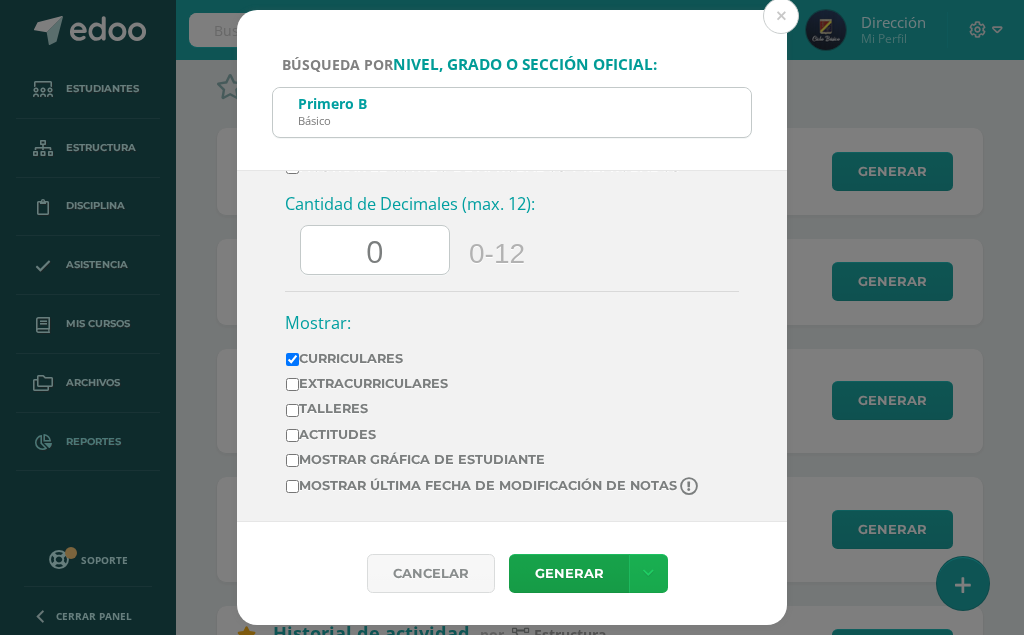 type on "0" 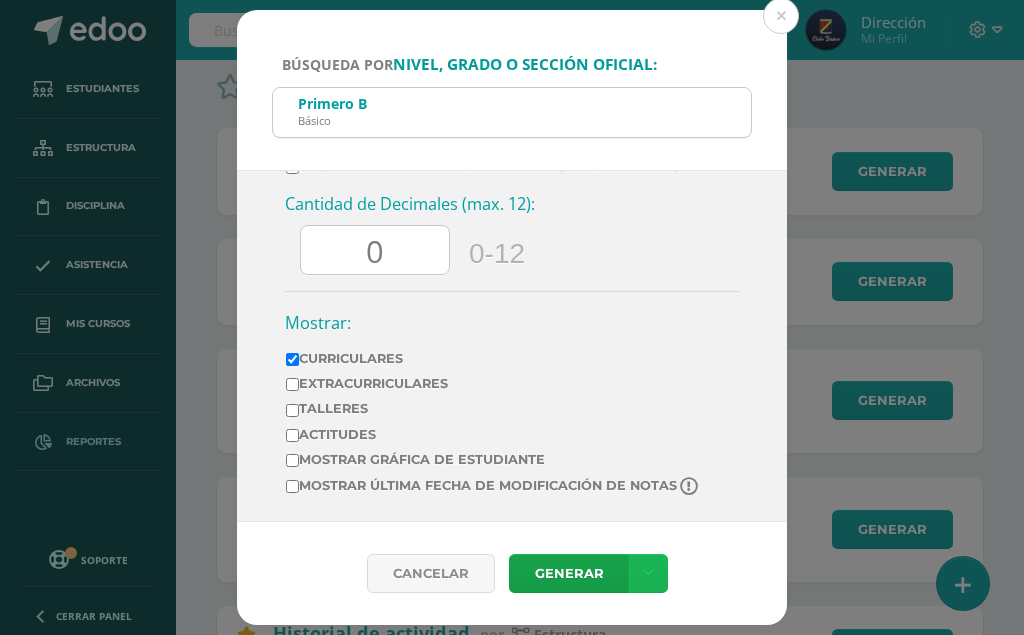 click at bounding box center [648, 573] 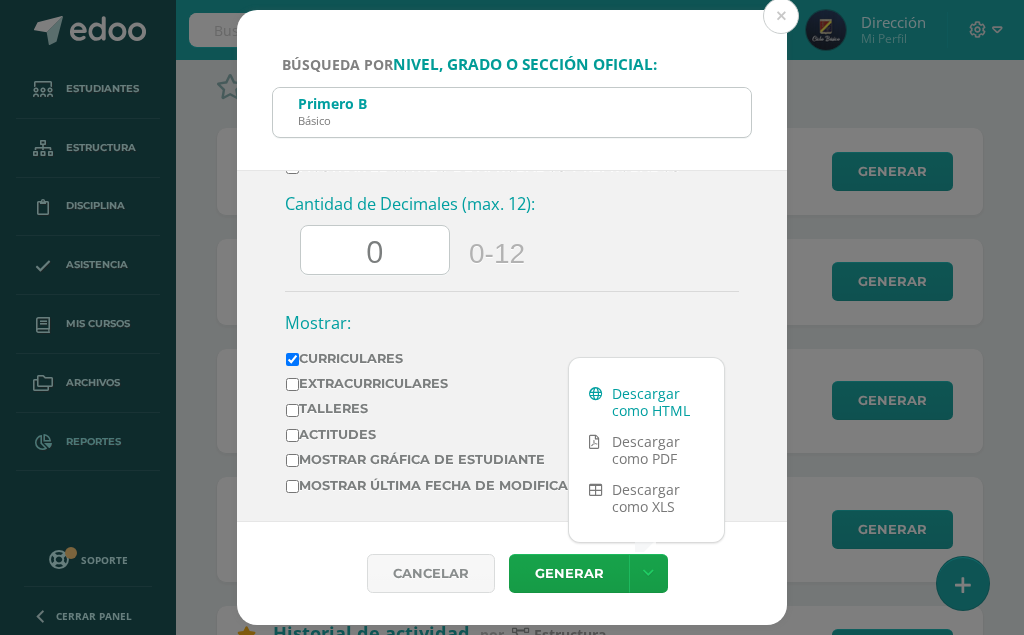 click on "Descargar como HTML" at bounding box center [646, 402] 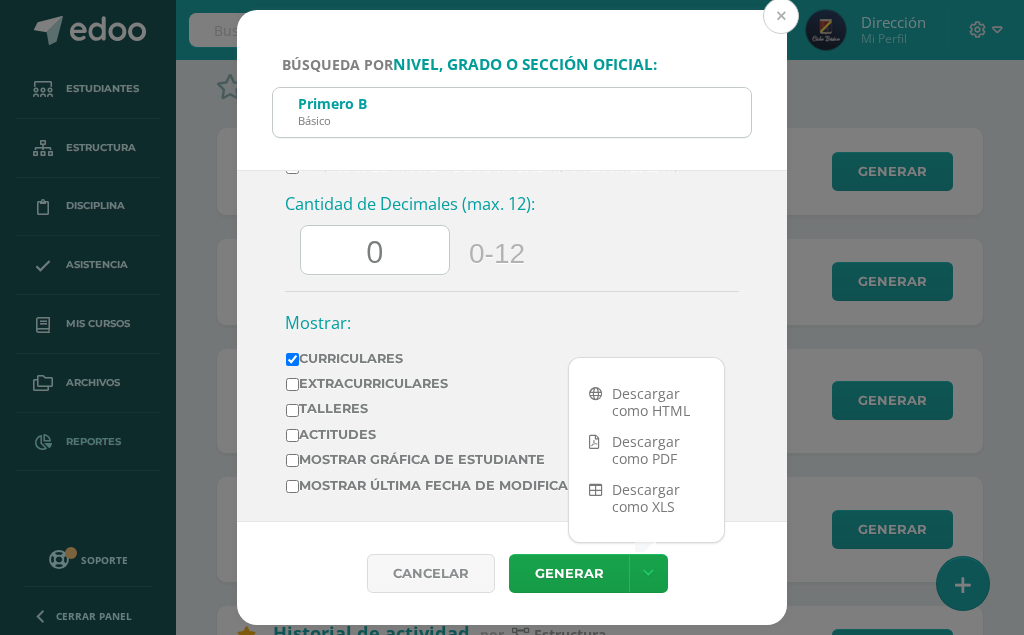 click at bounding box center [781, 16] 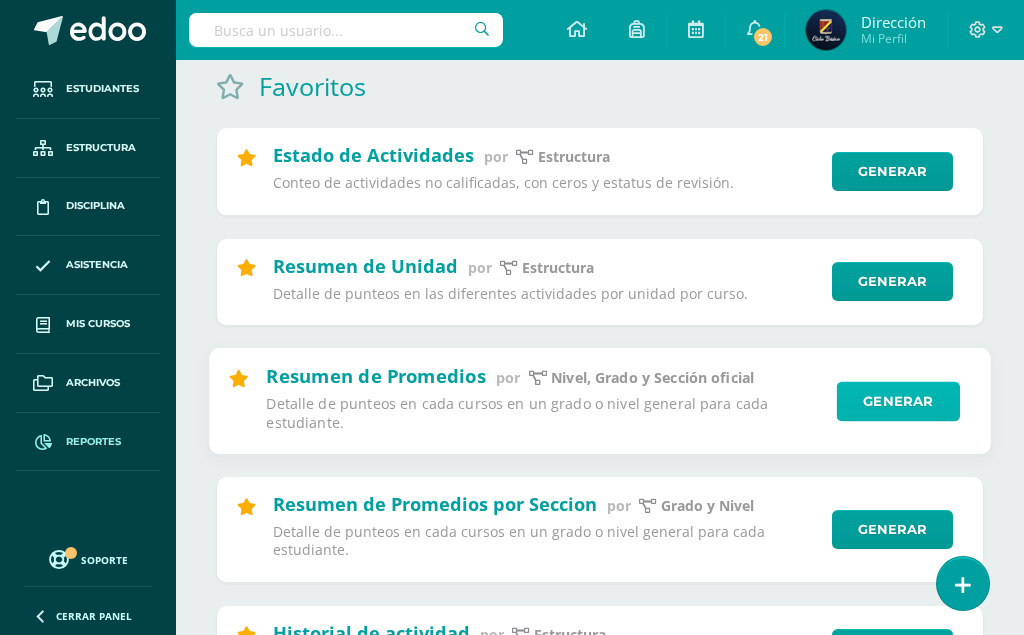 click on "Generar" at bounding box center [898, 401] 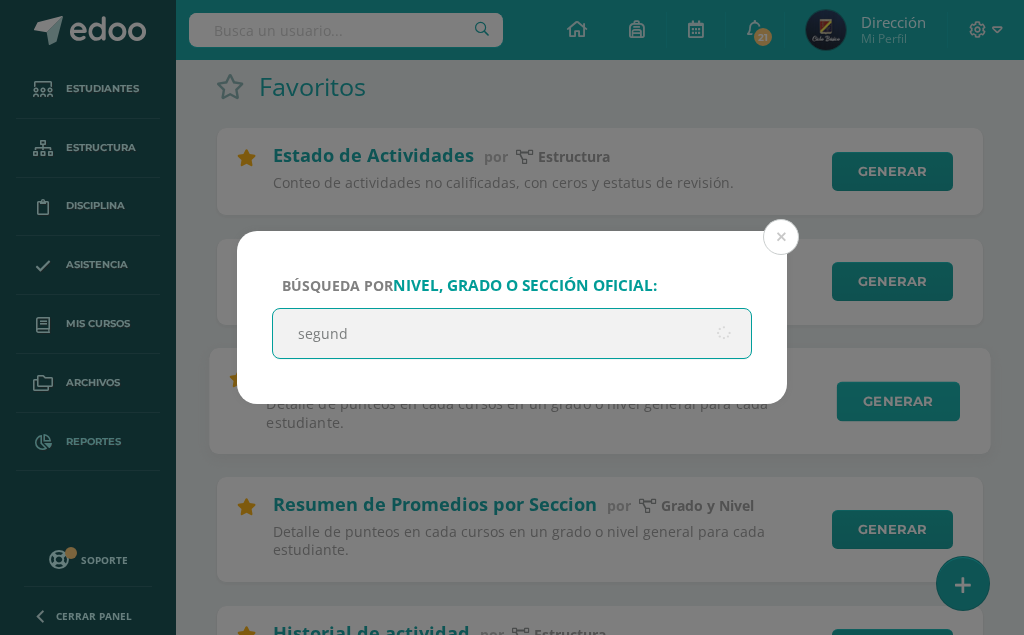 type on "segundo" 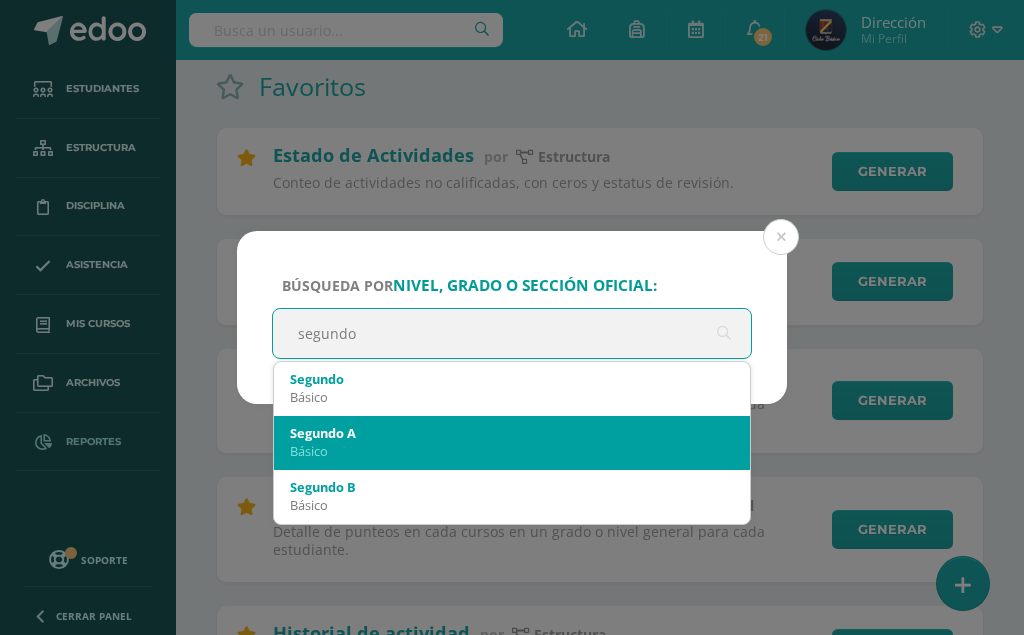click on "Segundo A Básico" at bounding box center [512, 442] 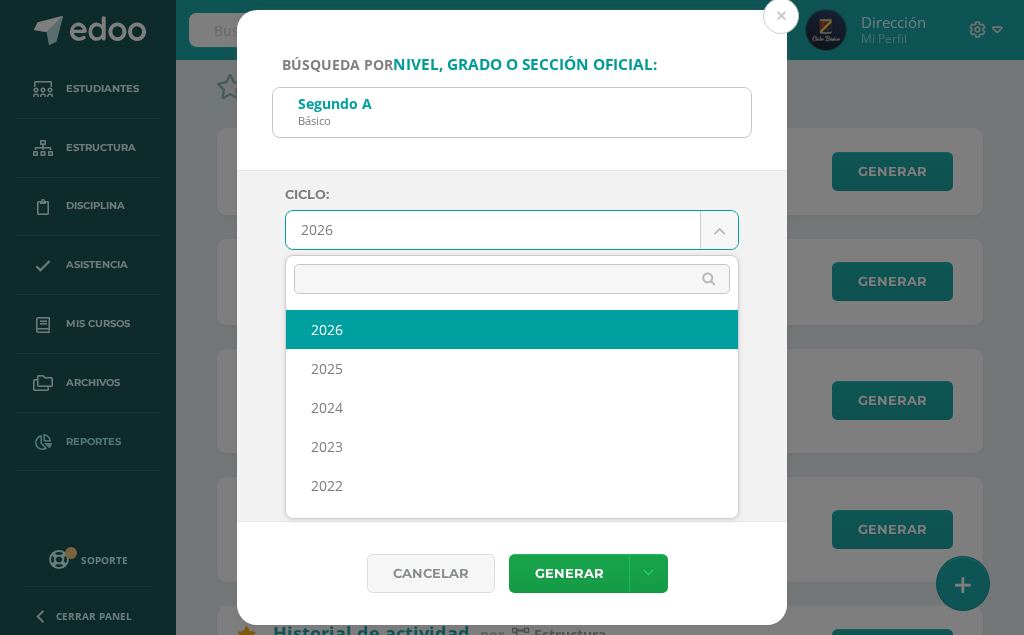 click on "Búsqueda por  nivel, grado o sección oficial:
Segundo A Básico
segundo
Ciclo:
2026
2026
2025
2024
2023
2022
2021
2020
Unidad:
Final
Final
Tema a Utilizar:
Resumen Promedios - Uno Por Hoja
---------
Resumen Promedios - Uno Por Hoja
Tamaño de hoja:
Oficio
Oficio
Carta
Visualización de Nota
---------
---------
Escala: Actitudinal - text
Escala: Figurillas prepri - image
Escala: Notas preprimaria - text
Escala: ActitudinaImg - image
CSS de Nota 2" at bounding box center (512, 3878) 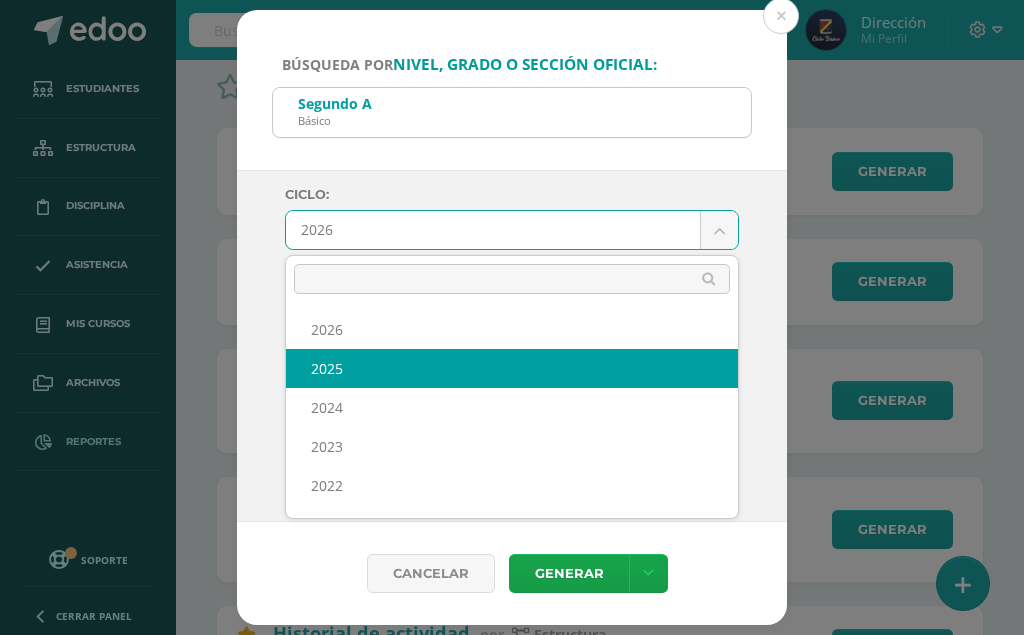 select on "6" 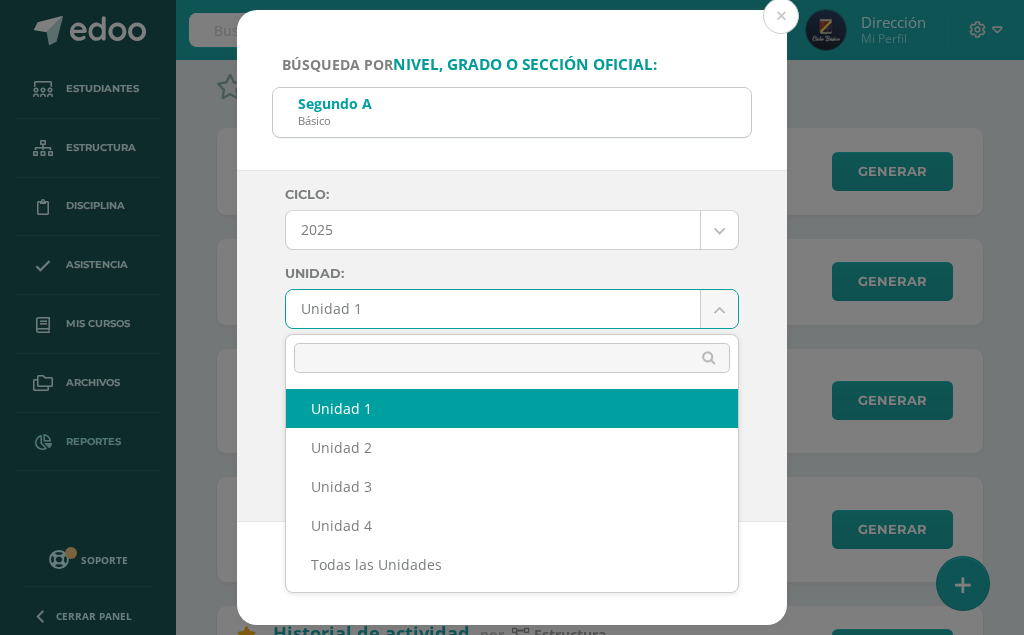 click on "Búsqueda por  nivel, grado o sección oficial:
Segundo A Básico
segundo
Ciclo:
2025
2026
2025
2024
2023
2022
2021
2020
Unidad:
Unidad 1     Unidad 1 Unidad 2 Unidad 3 Unidad 4 Todas las Unidades
Tema a Utilizar:
Resumen Promedios - Uno Por Hoja
---------
Resumen Promedios - Uno Por Hoja
Tamaño de hoja:
Oficio
Oficio
Carta
Visualización de Nota
---------
---------
Escala: Actitudinal - text
Escala: Figurillas prepri - image
Escala: Notas preprimaria - text" at bounding box center (512, 3878) 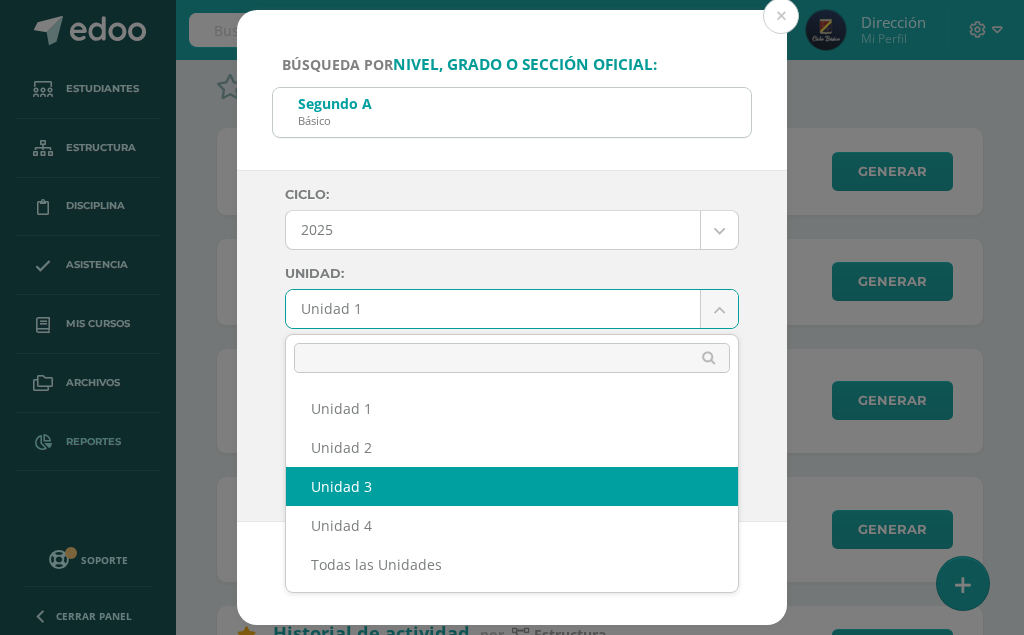select on "Unidad 3" 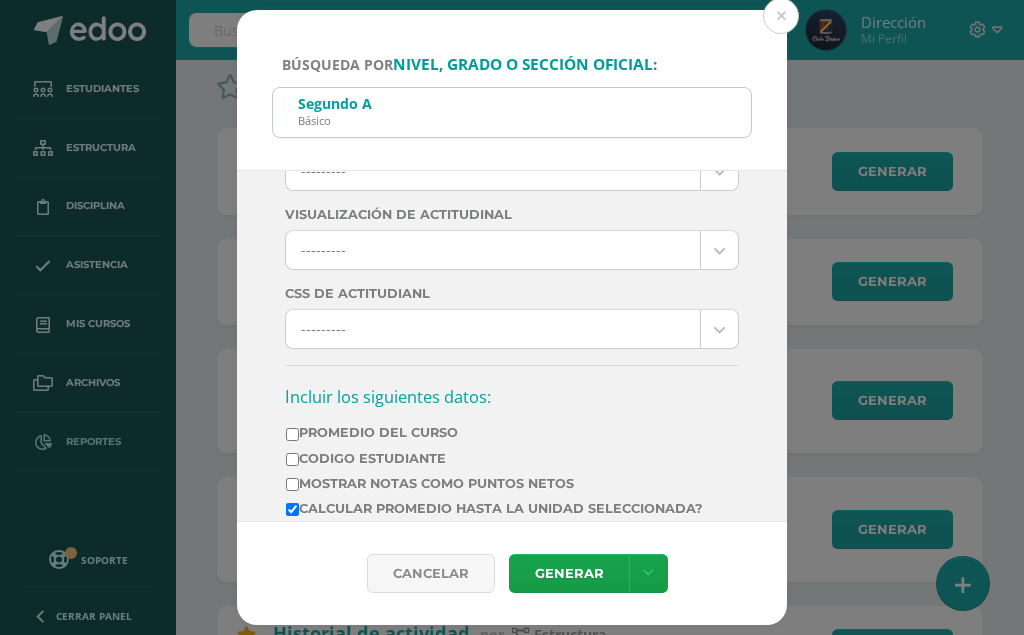scroll, scrollTop: 570, scrollLeft: 0, axis: vertical 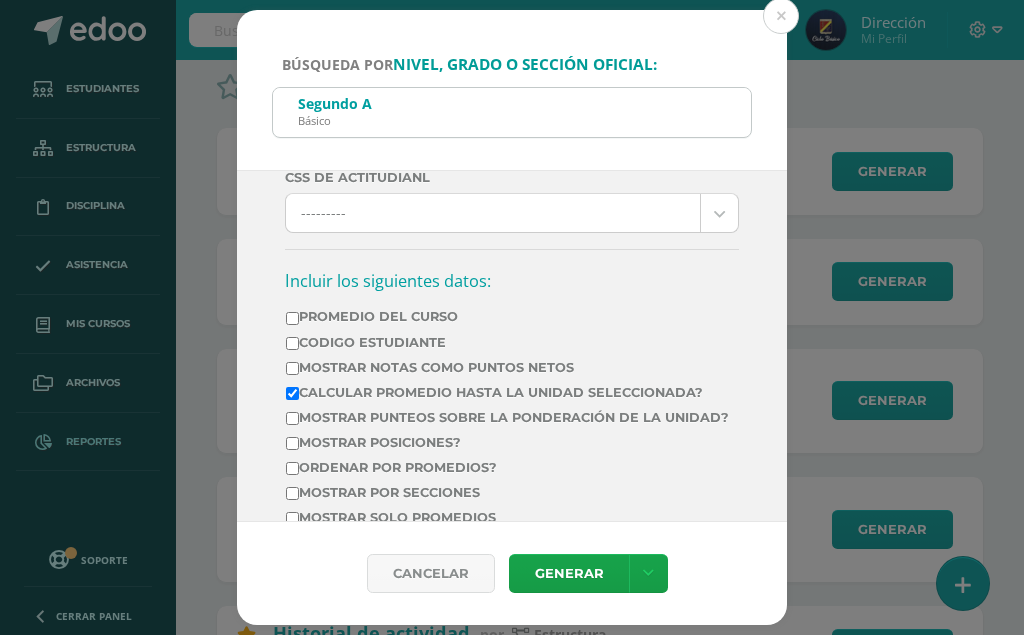 drag, startPoint x: 293, startPoint y: 394, endPoint x: 297, endPoint y: 344, distance: 50.159744 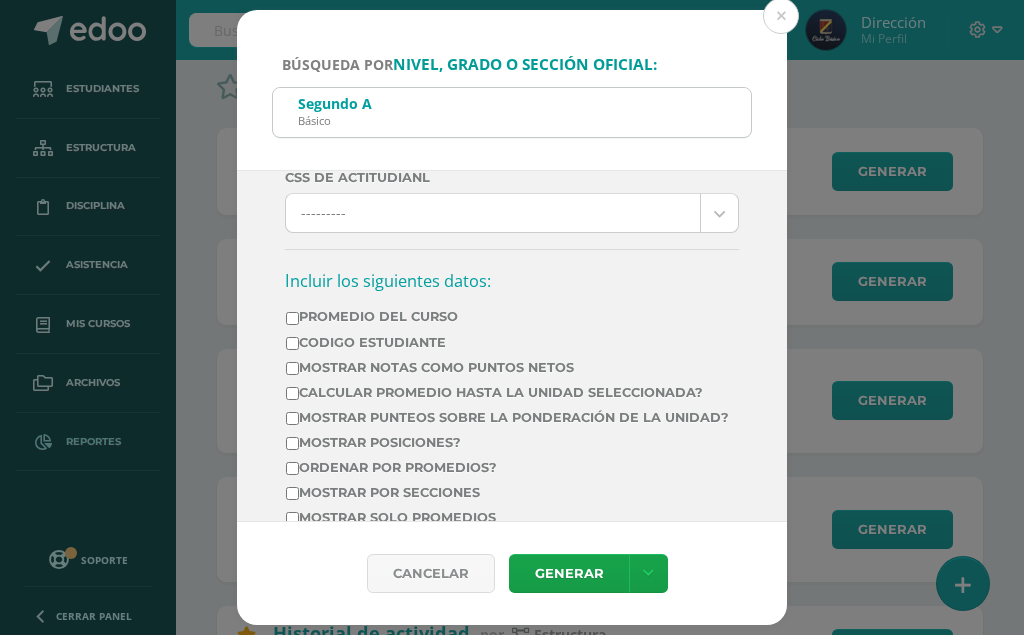 click on "Promedio del Curso" at bounding box center [292, 318] 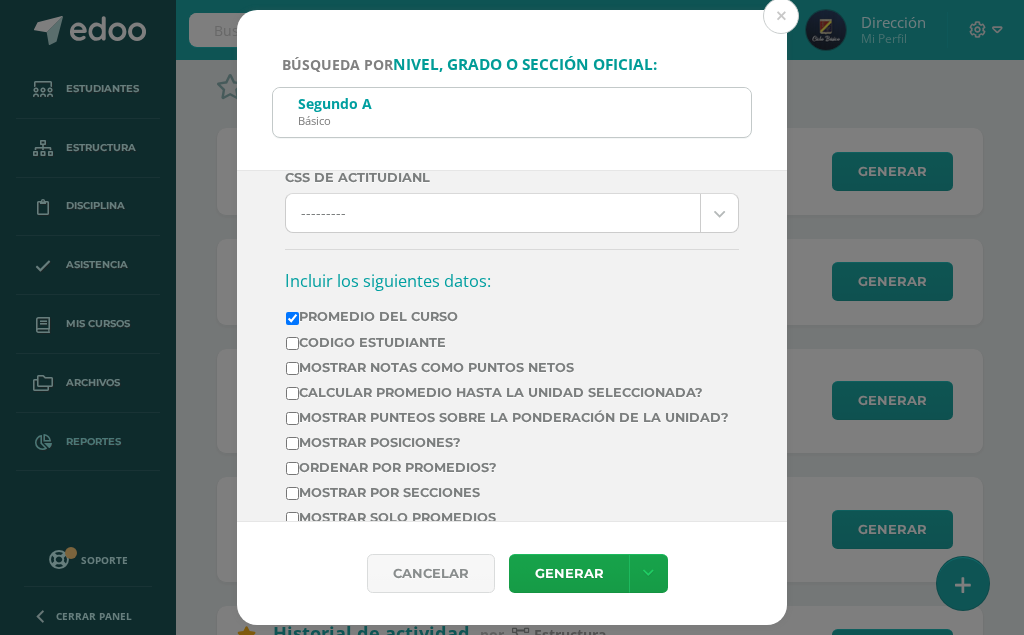 scroll, scrollTop: 982, scrollLeft: 0, axis: vertical 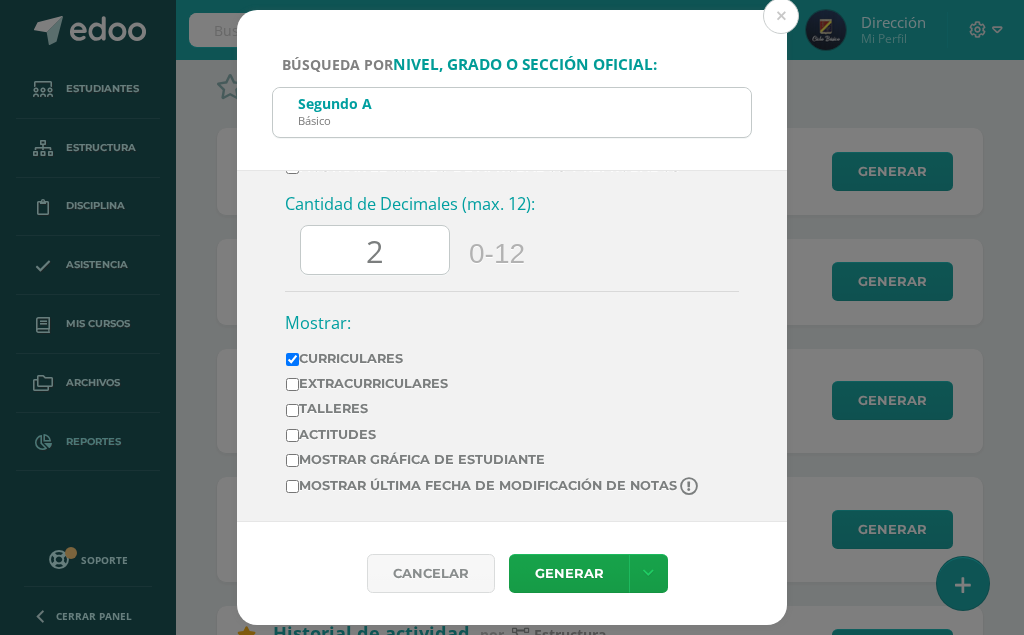 drag, startPoint x: 372, startPoint y: 245, endPoint x: 351, endPoint y: 251, distance: 21.84033 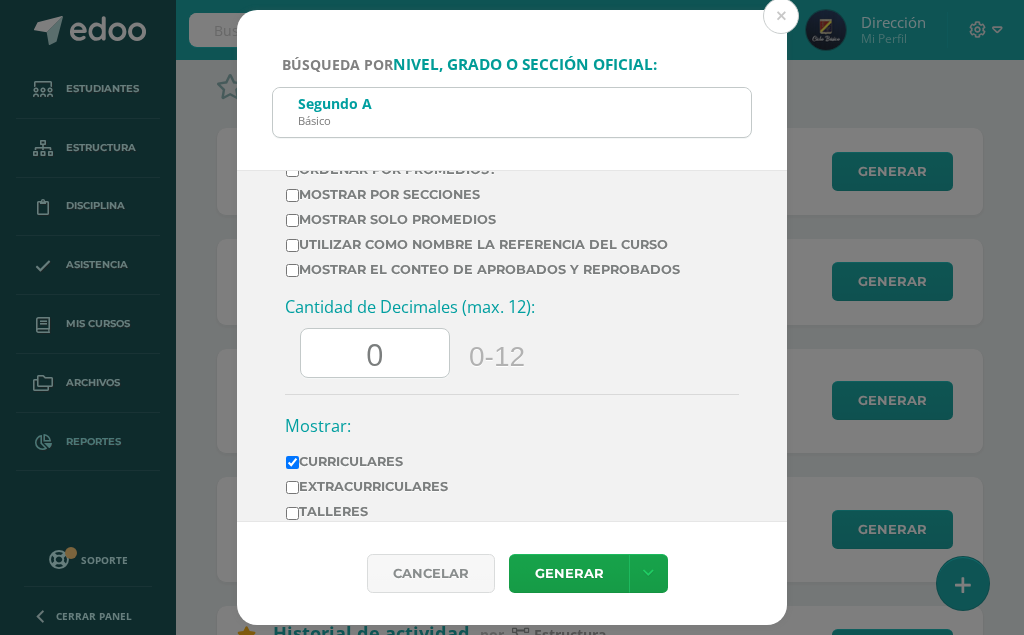 scroll, scrollTop: 982, scrollLeft: 0, axis: vertical 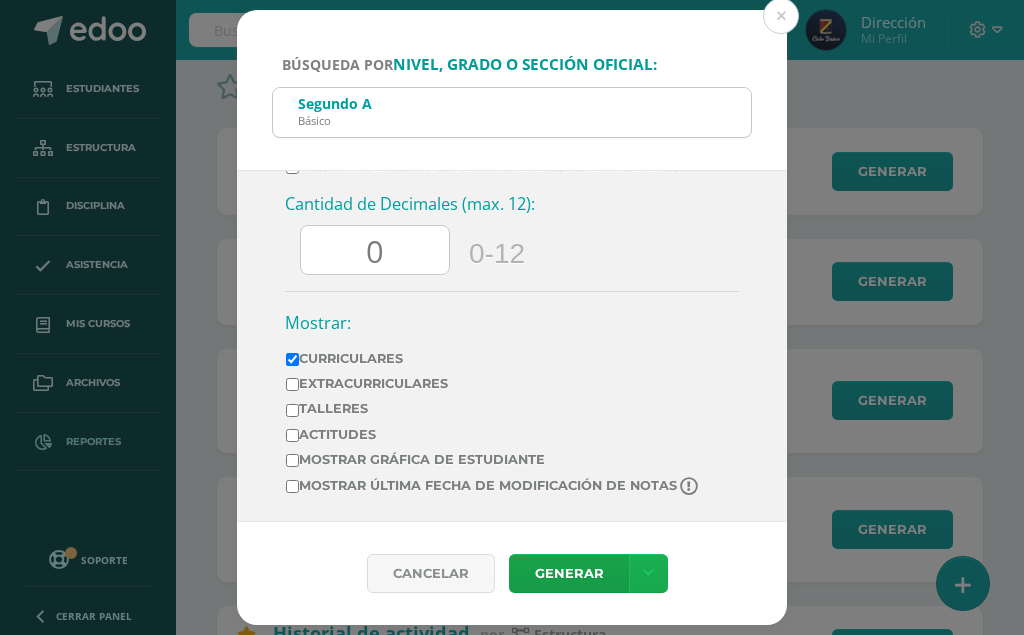 type on "0" 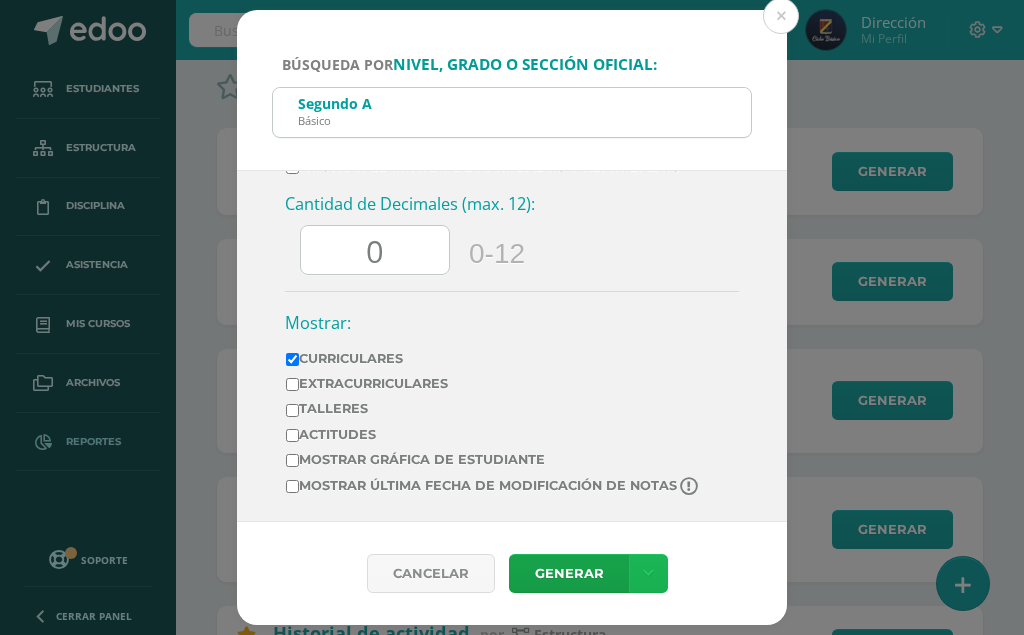 click at bounding box center (648, 573) 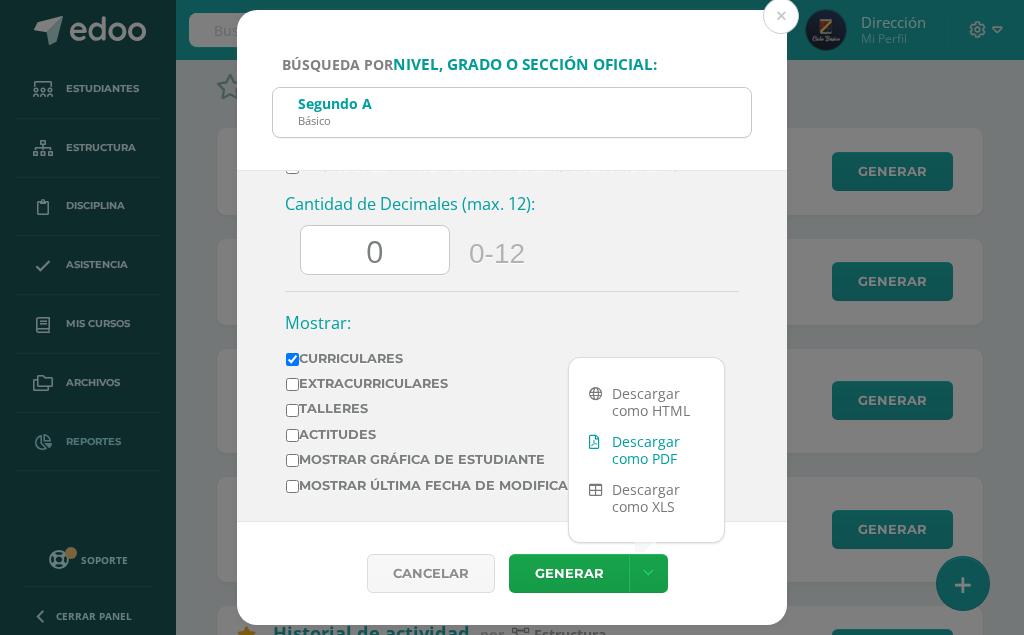 click on "Descargar como PDF" at bounding box center (646, 450) 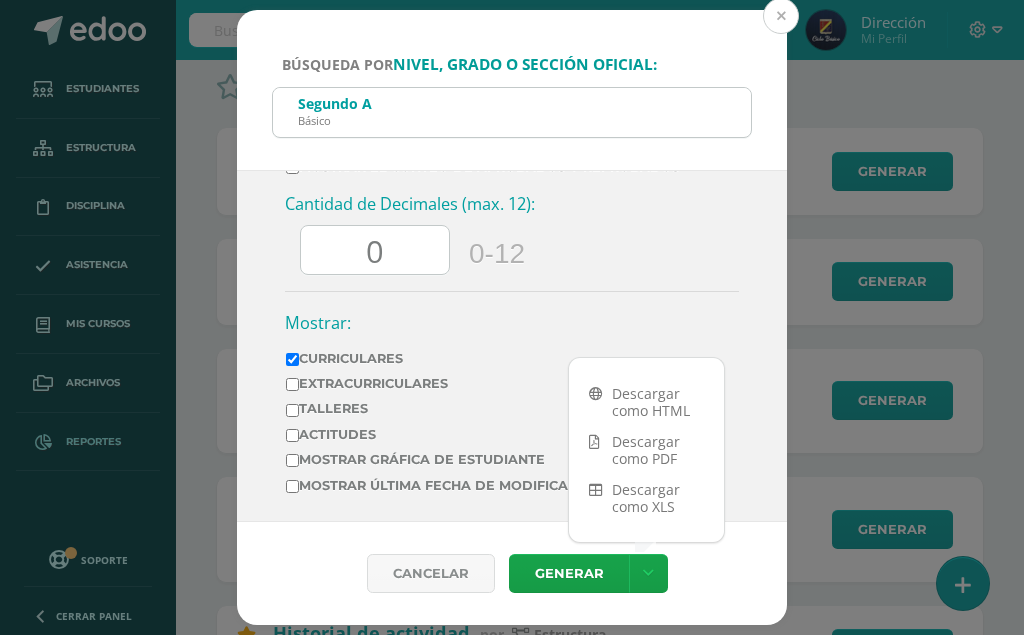 click at bounding box center (781, 16) 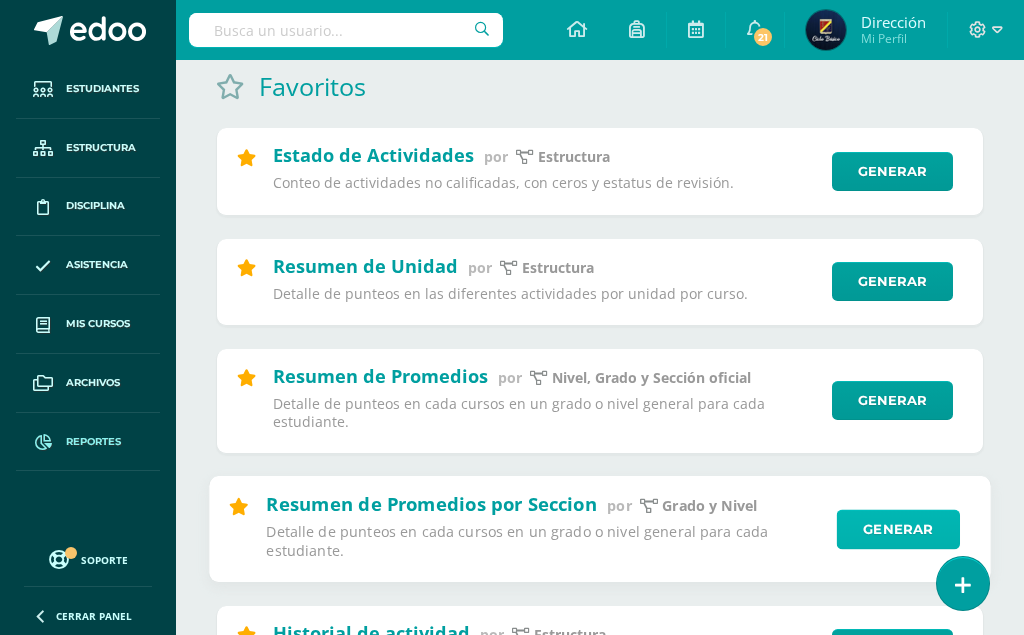 click on "Generar" at bounding box center (898, 529) 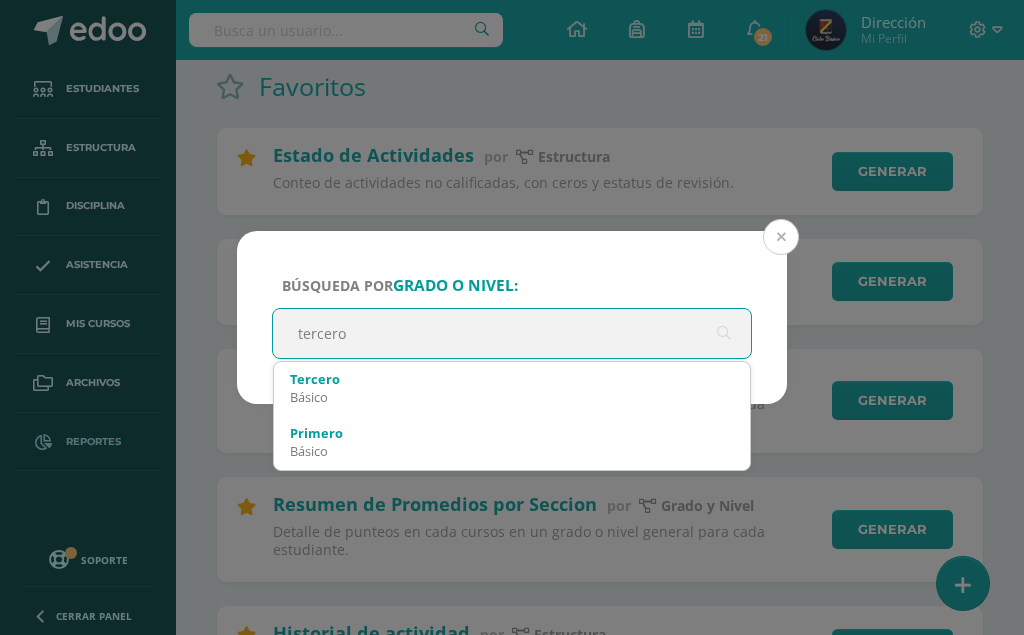 type on "tercero" 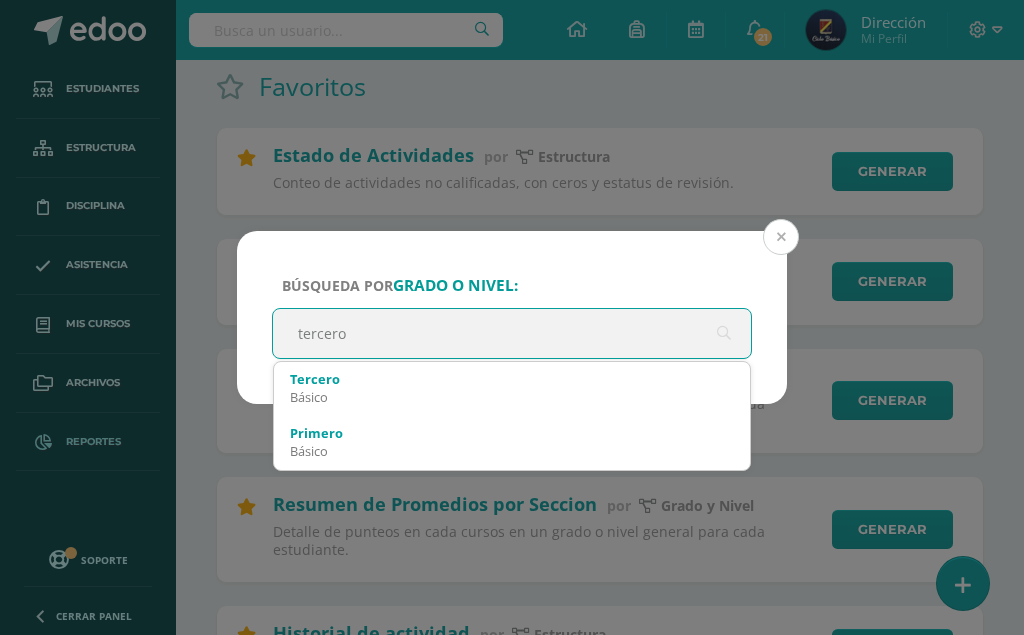 click at bounding box center (781, 237) 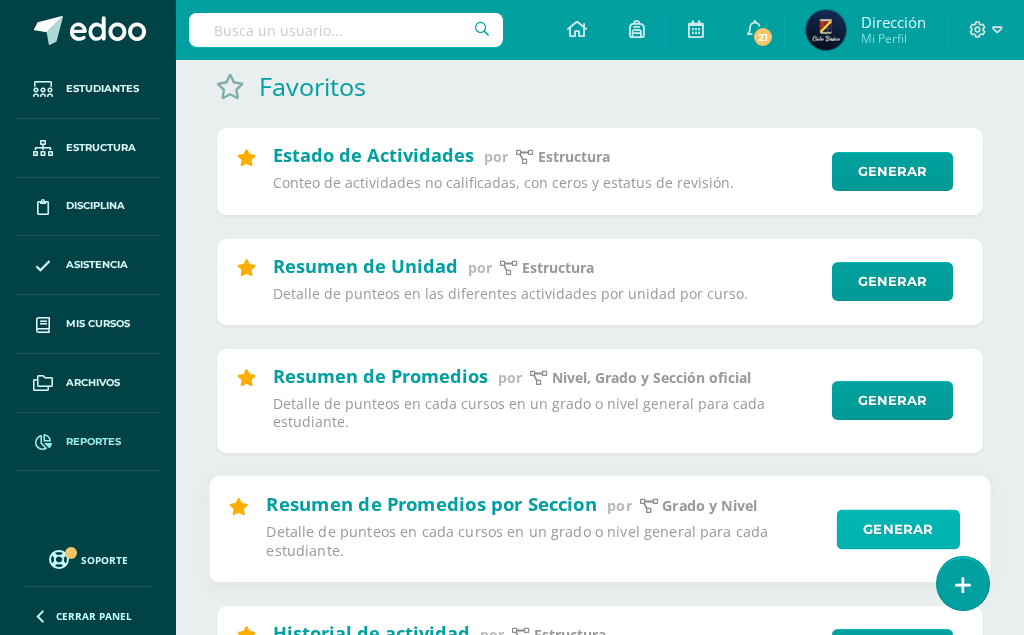 click on "Generar" at bounding box center [898, 529] 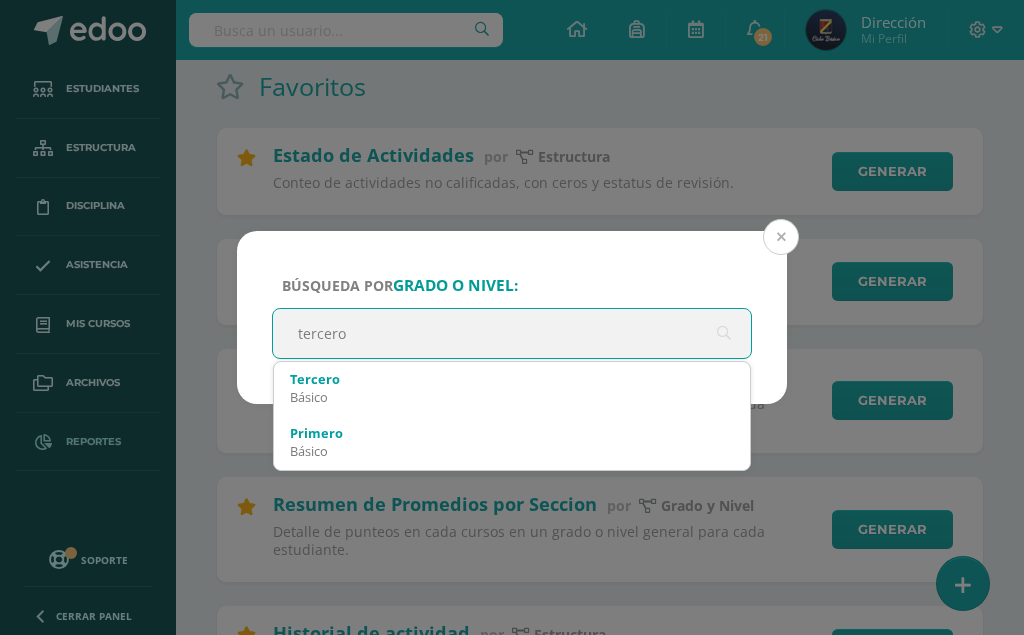 type on "tercero" 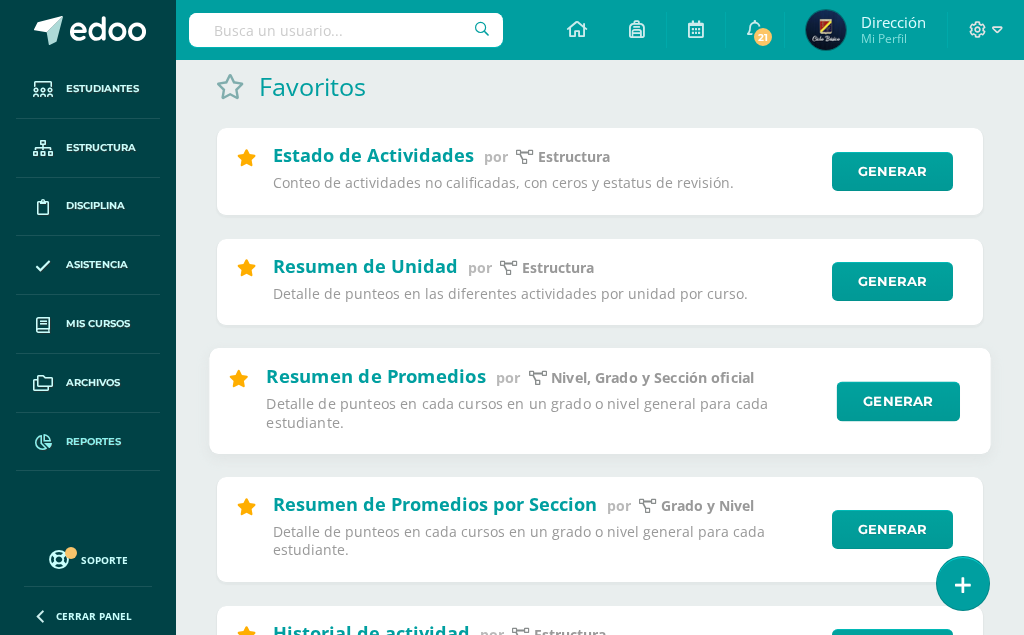 click on "Resumen de Promedios por Nivel, Grado y Sección oficial Detalle de punteos en cada cursos en un grado o nivel general para cada estudiante.
Generar" at bounding box center [599, 402] 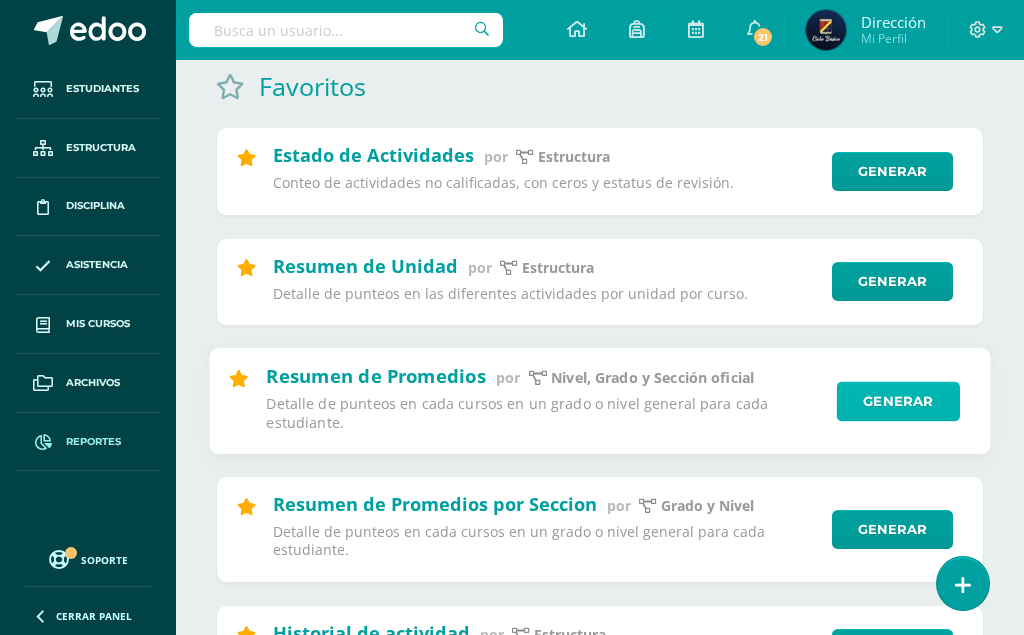click on "Generar" at bounding box center [898, 401] 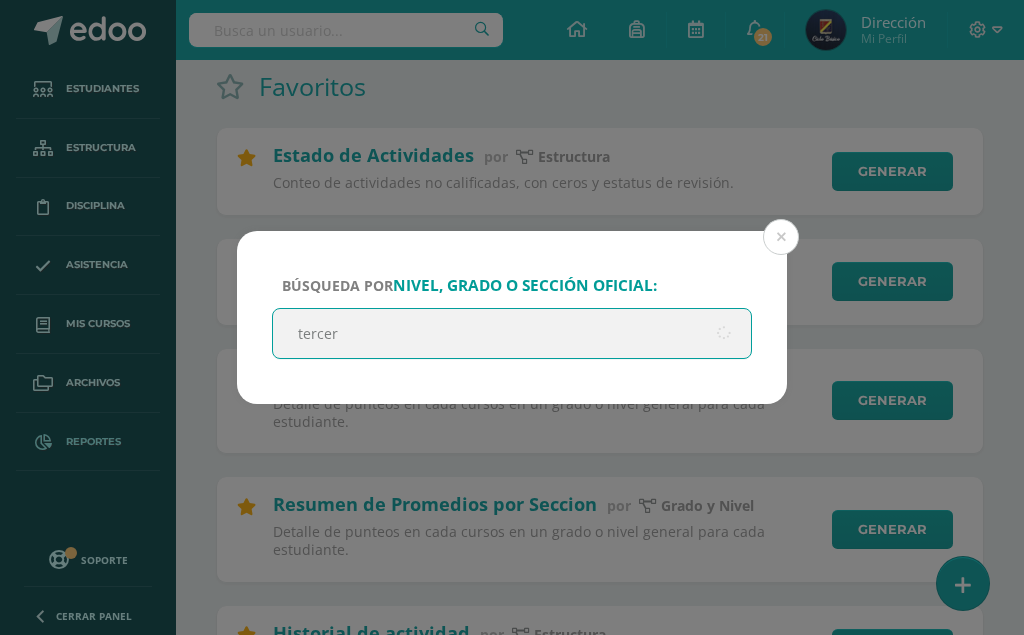 type on "tercero" 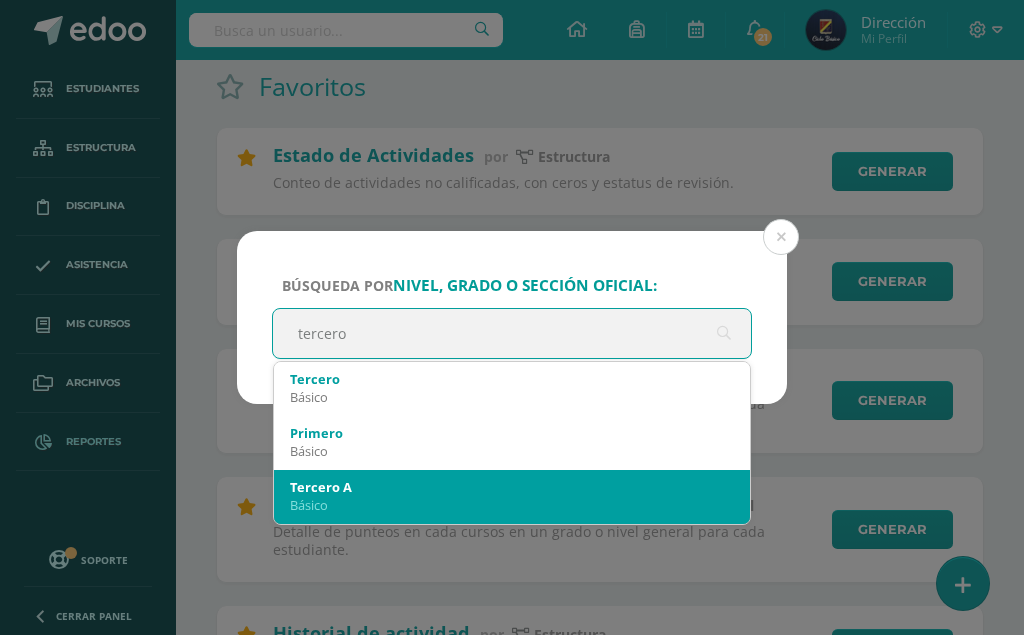 click on "Tercero A" at bounding box center (512, 487) 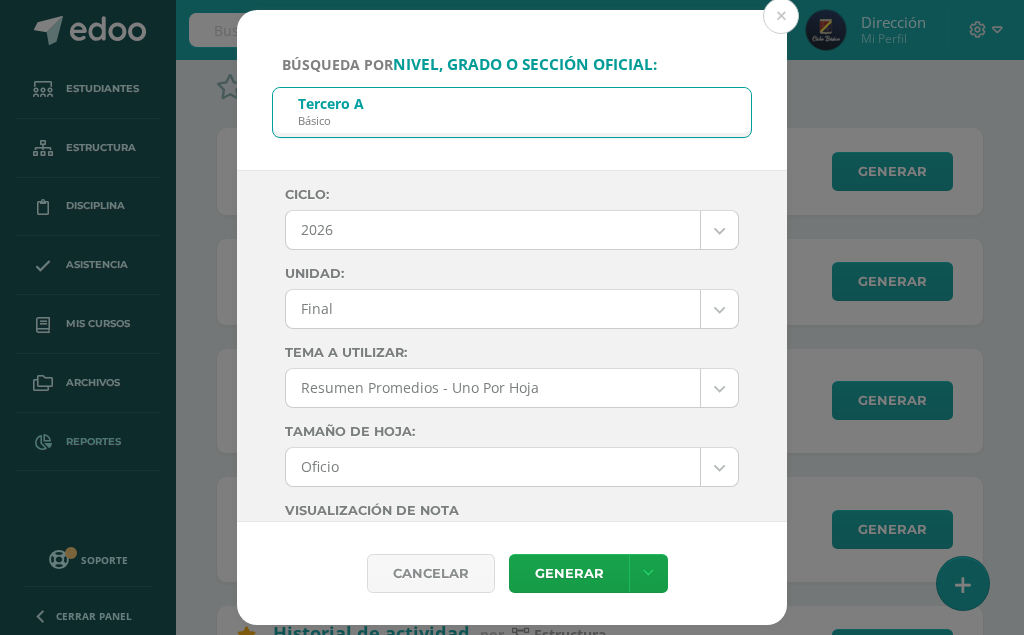 click on "Búsqueda por  nivel, grado o sección oficial:
Tercero A Básico
tercero
Ciclo:
2026
2026
2025
2024
2023
2022
2021
2020
Unidad:
Final
Final
Tema a Utilizar:
Resumen Promedios - Uno Por Hoja
---------
Resumen Promedios - Uno Por Hoja
Tamaño de hoja:
Oficio
Oficio
Carta
Visualización de Nota
---------
---------
Escala: Actitudinal - text
Escala: Figurillas prepri - image
Escala: Notas preprimaria - text
Escala: ActitudinaImg - image" at bounding box center (512, 3878) 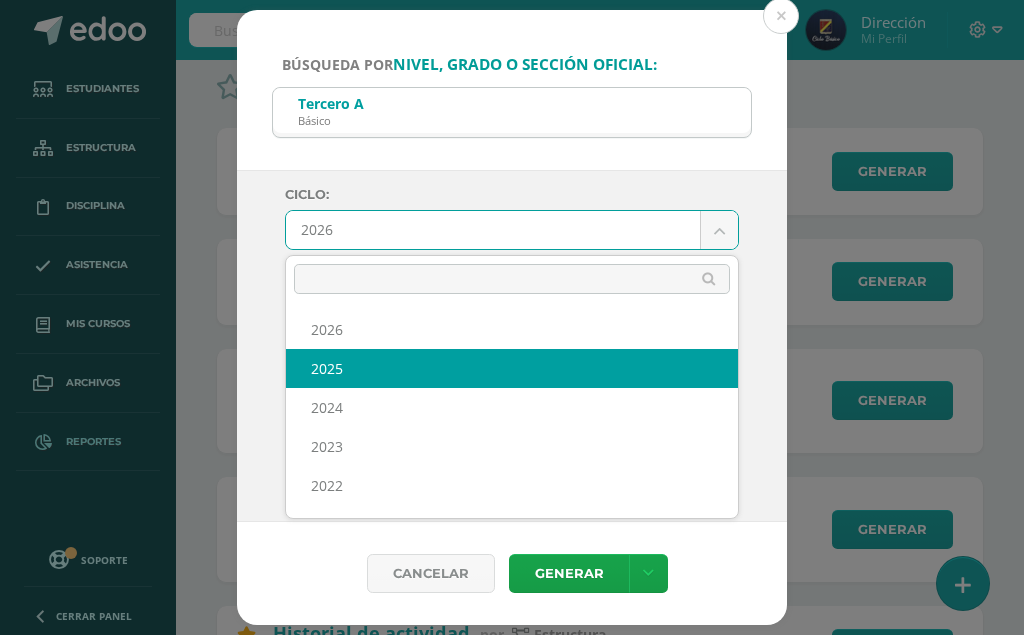select on "6" 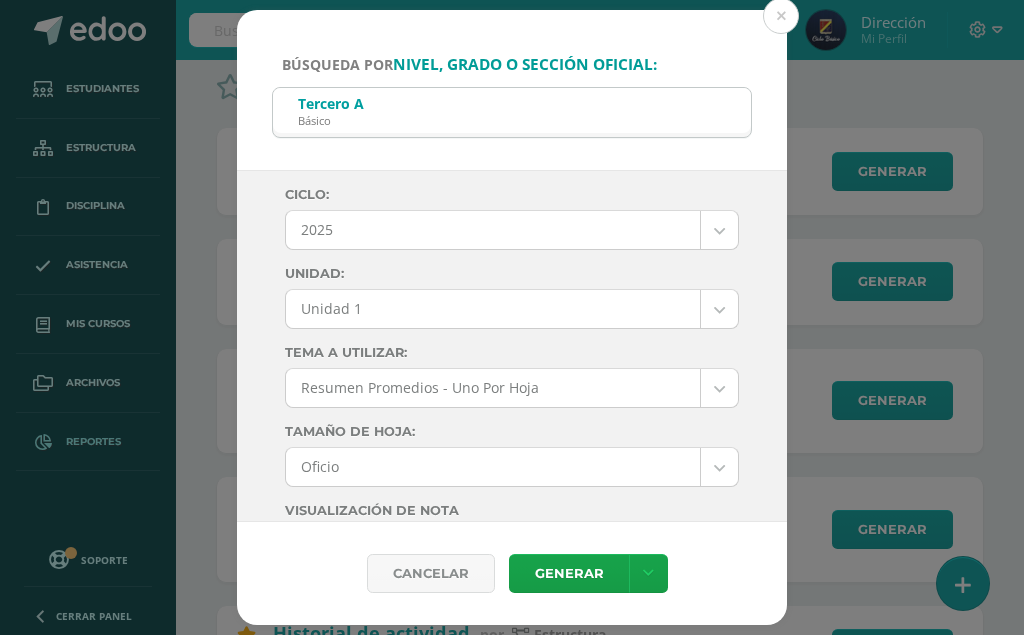 click on "Búsqueda por  nivel, grado o sección oficial:
Tercero A Básico
tercero
Ciclo:
2025
2026
2025
2024
2023
2022
2021
2020
Unidad:
Unidad 1                             Unidad 1 Unidad 2 Unidad 3 Unidad 4 Todas las Unidades
Tema a Utilizar:
Resumen Promedios - Uno Por Hoja
---------
Resumen Promedios - Uno Por Hoja
Tamaño de hoja:
Oficio
Oficio
Carta
Visualización de Nota
---------
---------
Escala: Actitudinal - text
Escala: Figurillas prepri - image
2" at bounding box center (512, 3878) 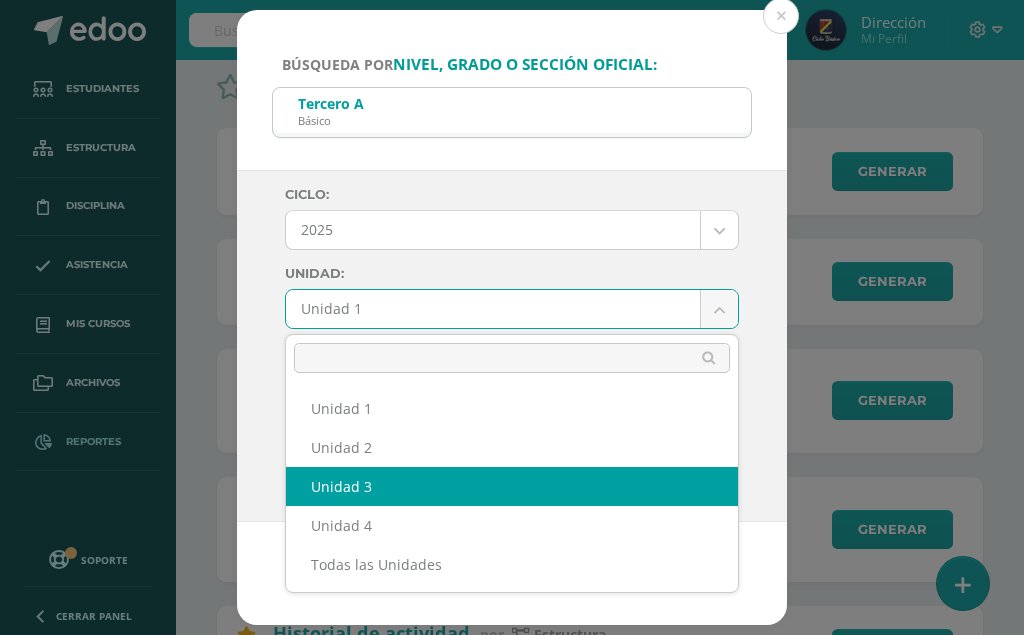 select on "Unidad 3" 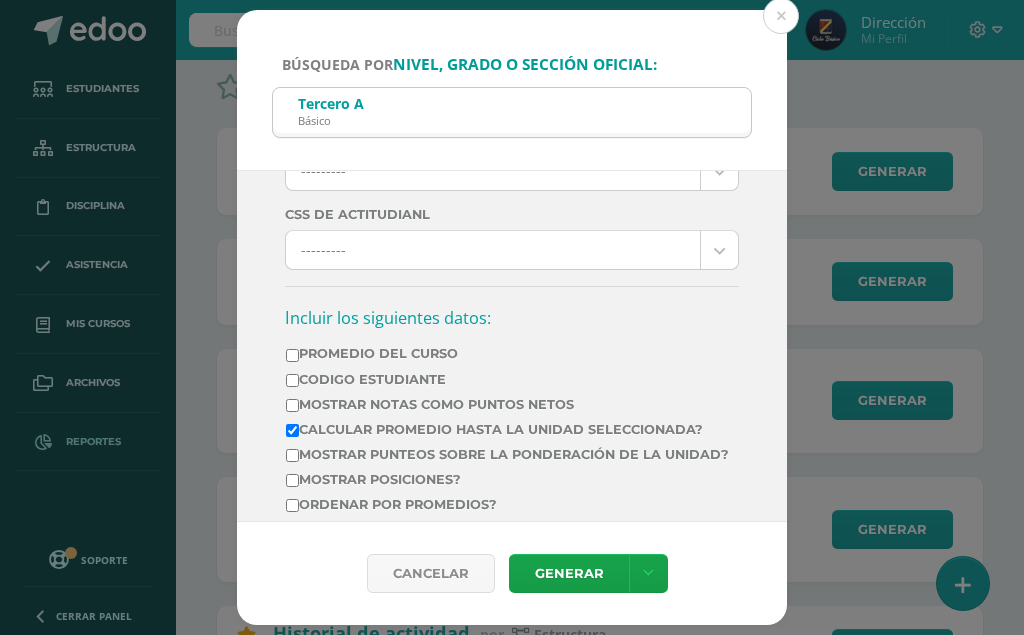 scroll, scrollTop: 570, scrollLeft: 0, axis: vertical 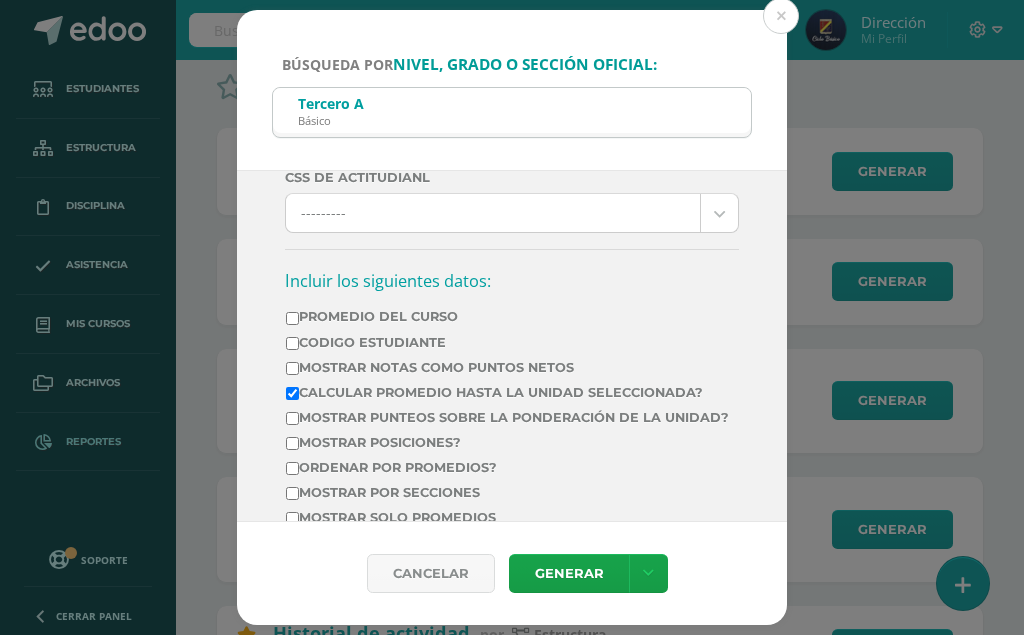 click on "Calcular promedio hasta la unidad seleccionada?" at bounding box center (292, 393) 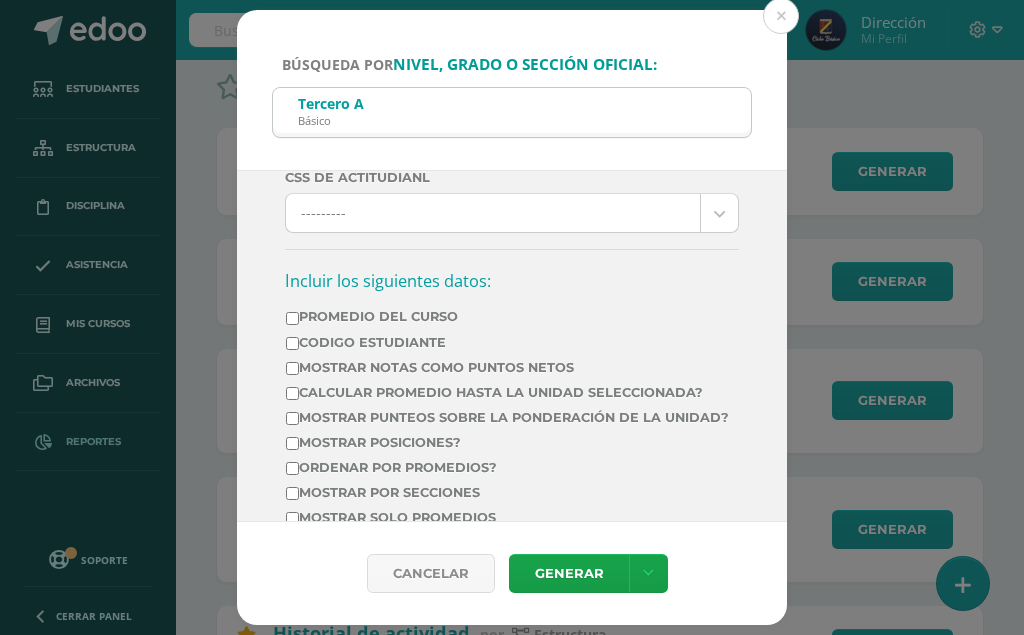 click on "Promedio del Curso" at bounding box center (292, 318) 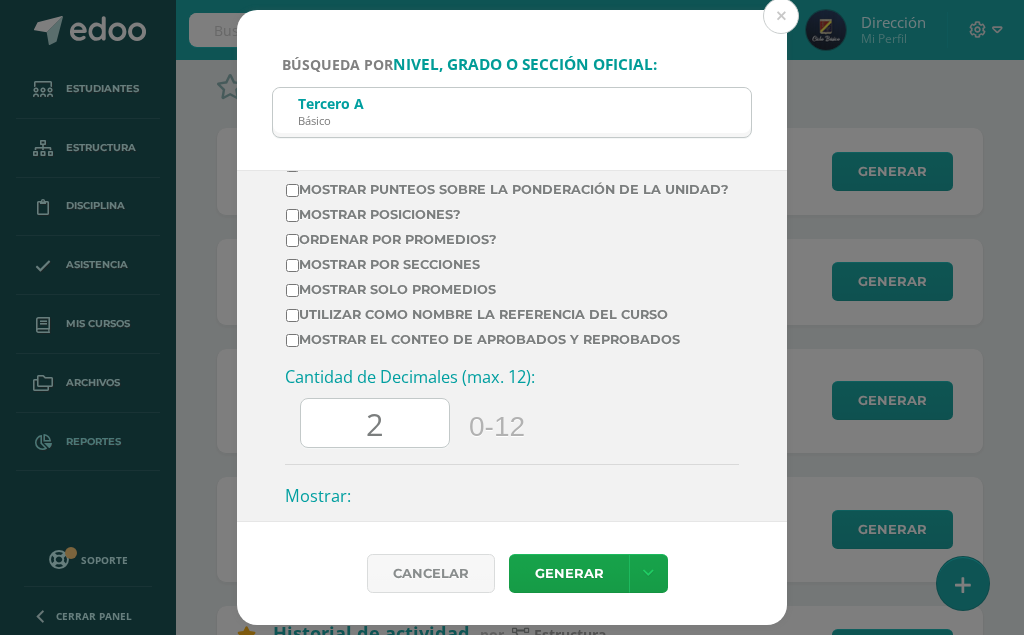 scroll, scrollTop: 912, scrollLeft: 0, axis: vertical 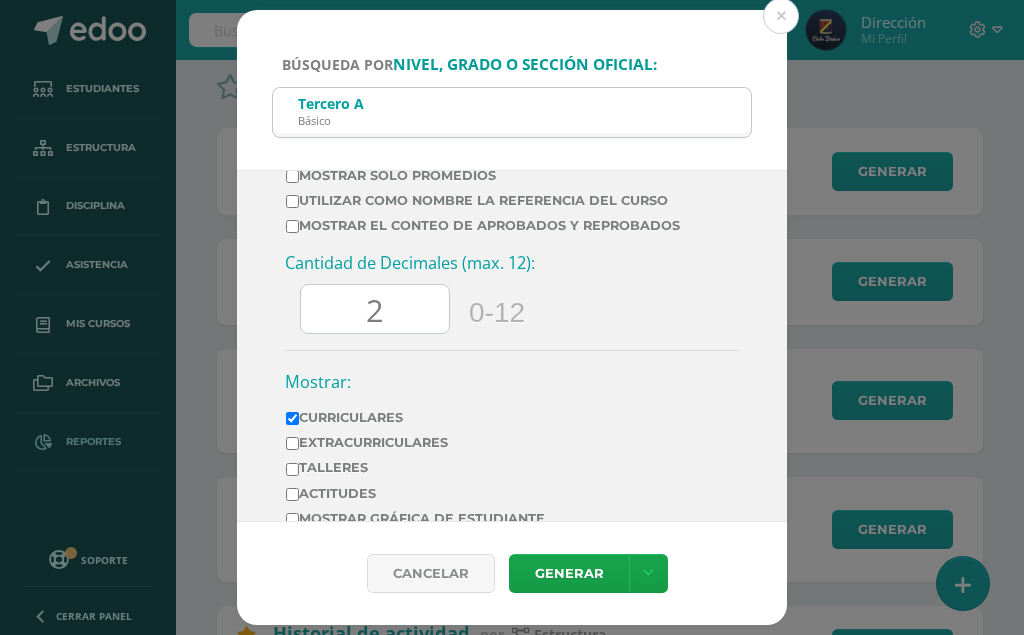 drag, startPoint x: 376, startPoint y: 318, endPoint x: 349, endPoint y: 323, distance: 27.45906 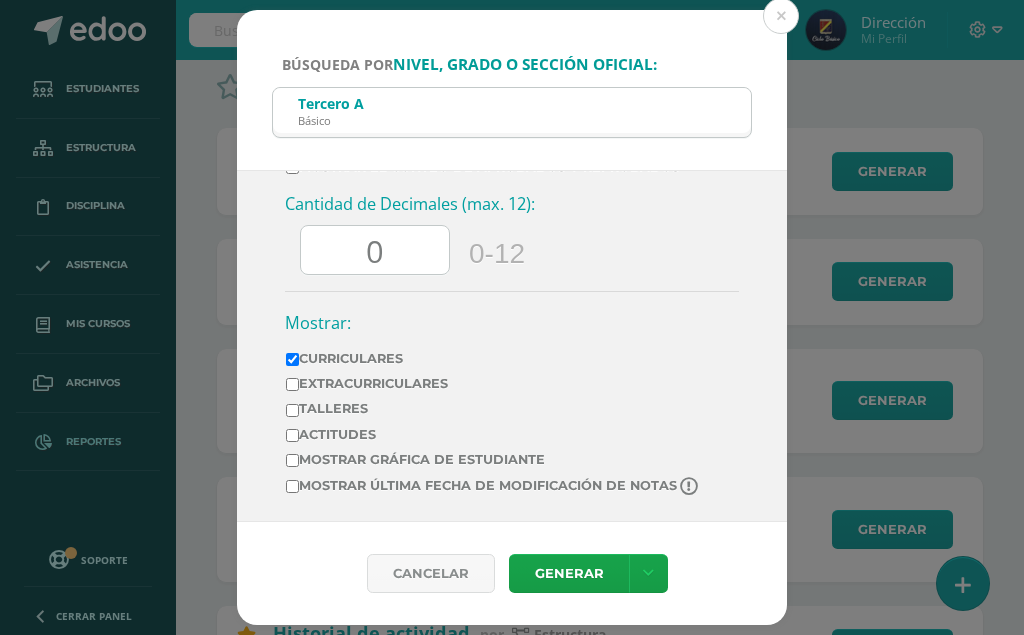 scroll, scrollTop: 982, scrollLeft: 0, axis: vertical 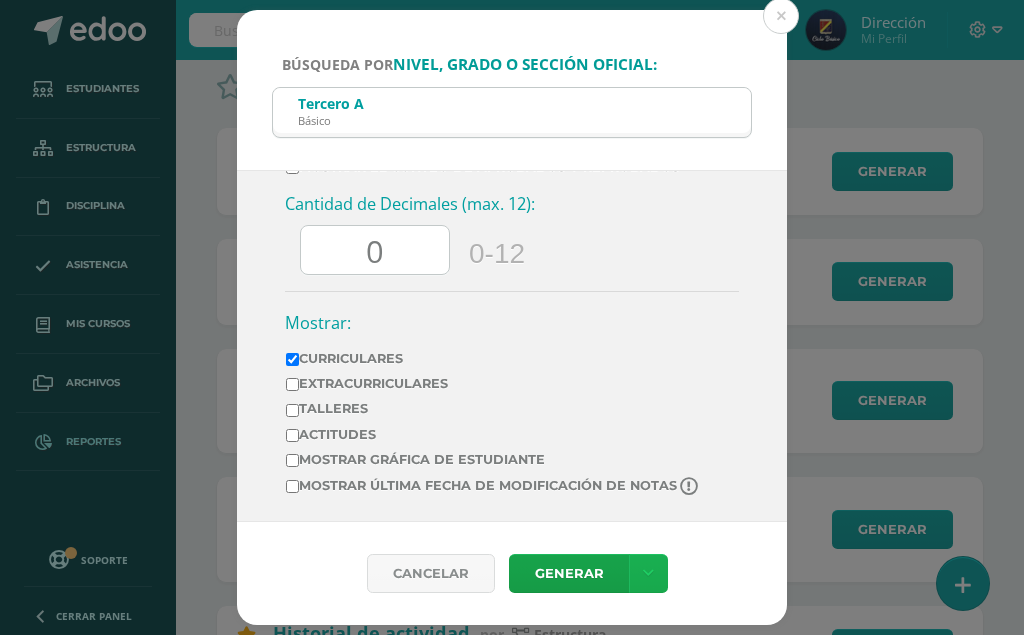 type on "0" 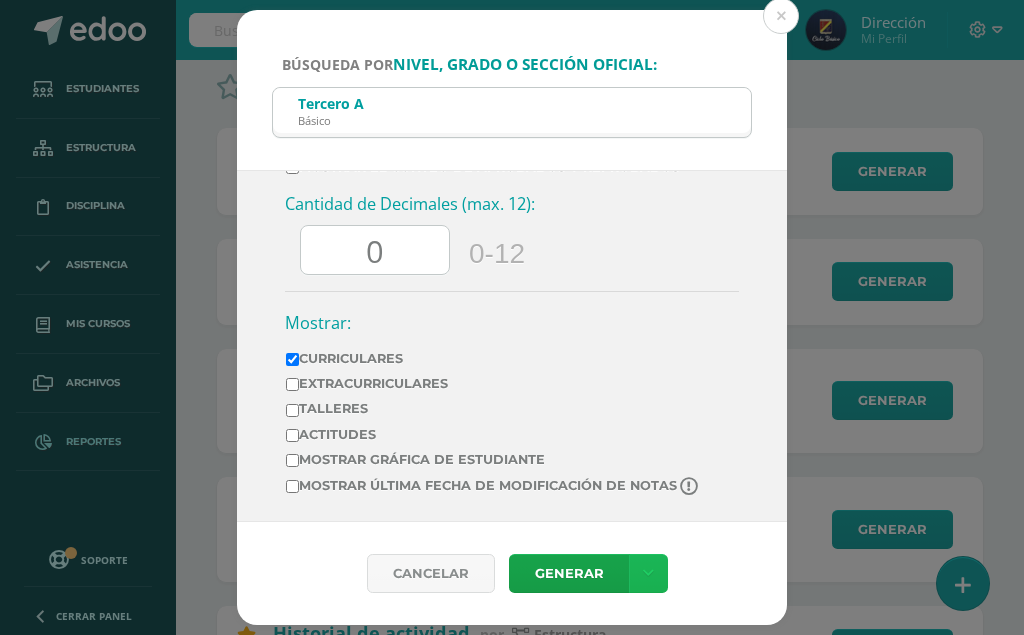 click at bounding box center [648, 573] 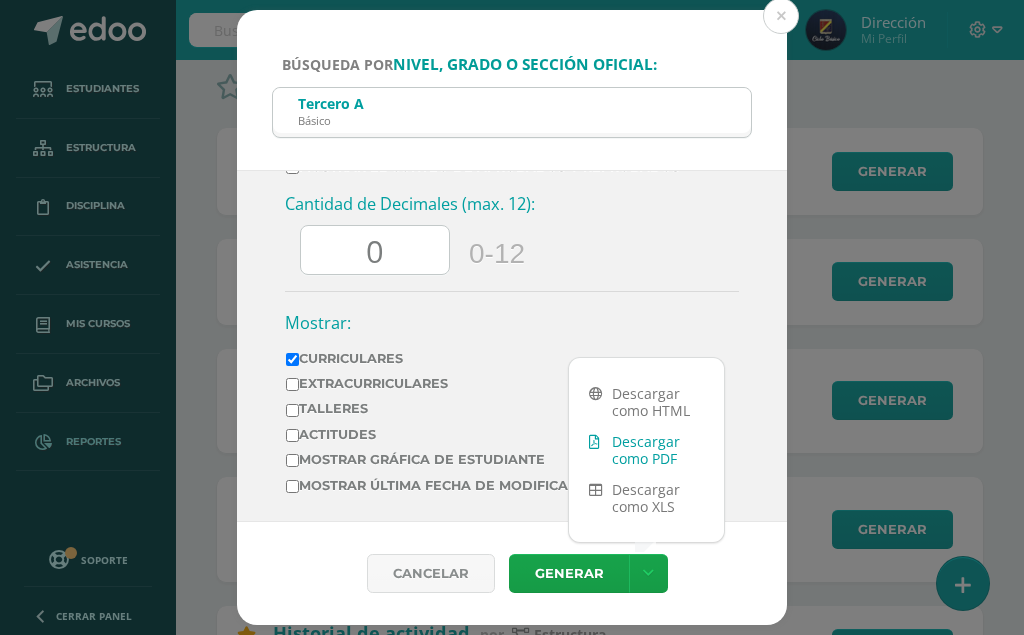click on "Descargar como PDF" at bounding box center (646, 450) 